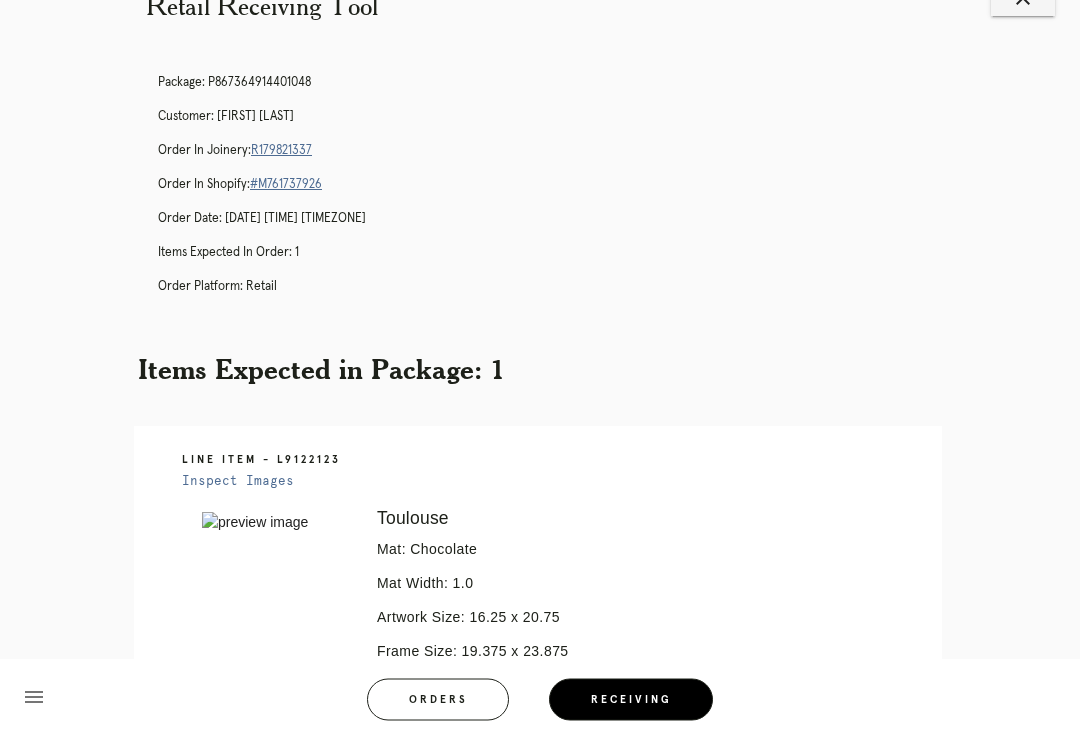 scroll, scrollTop: 0, scrollLeft: 0, axis: both 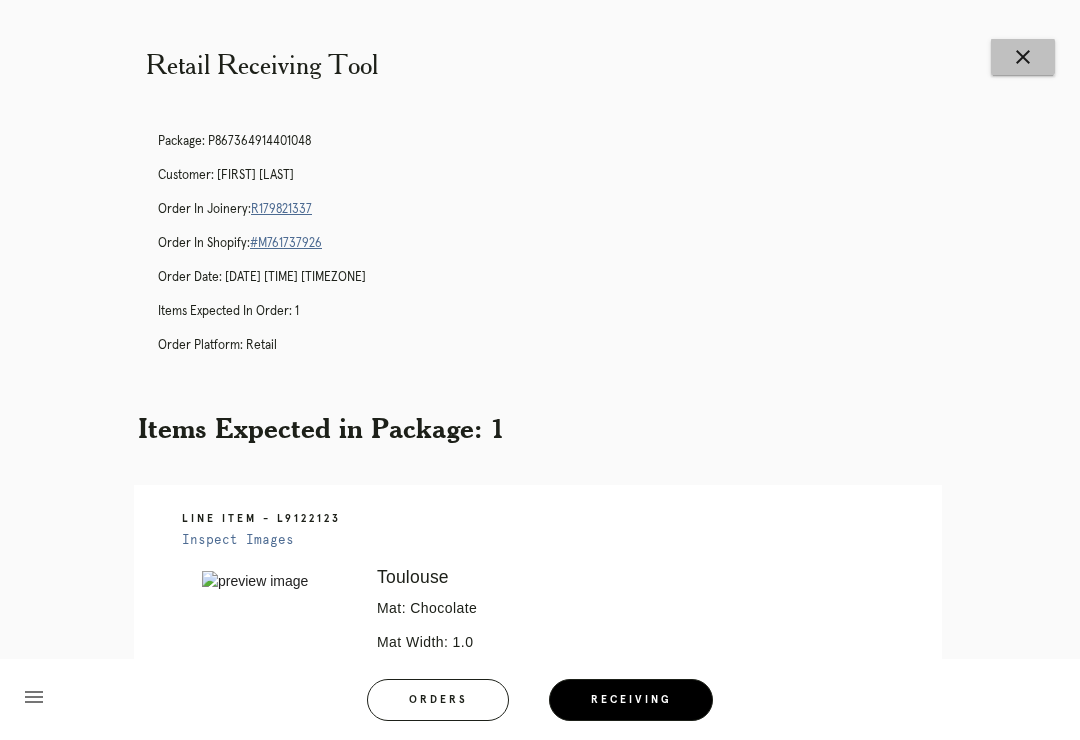 click on "close" at bounding box center [1023, 57] 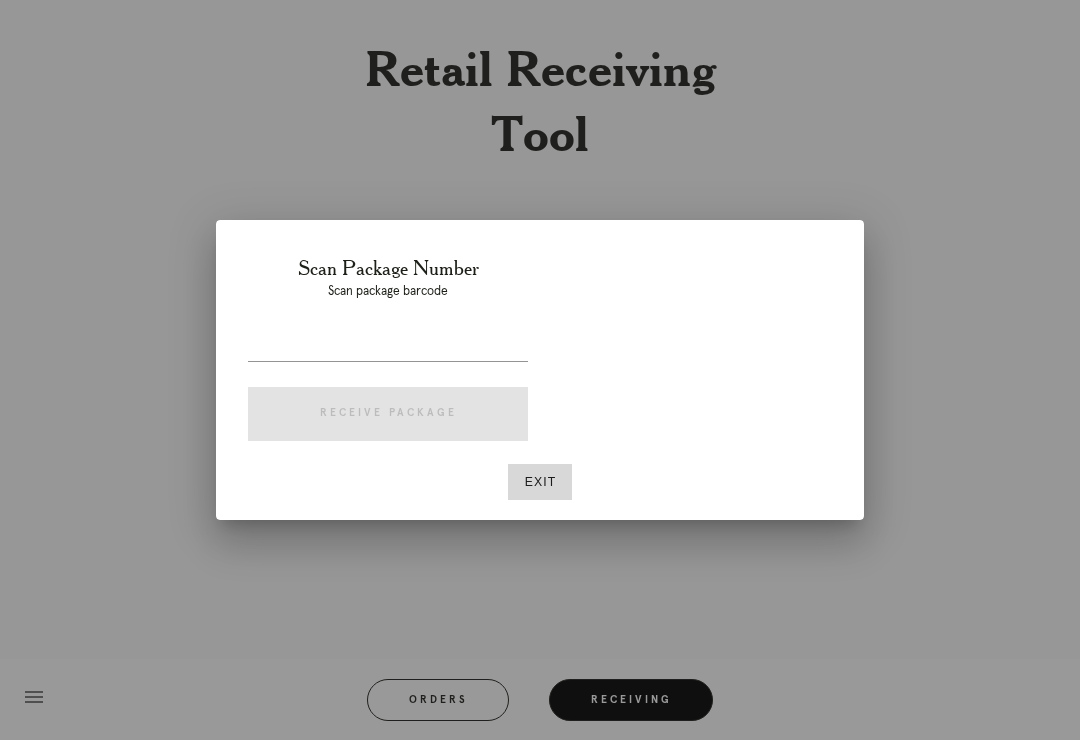 scroll, scrollTop: 0, scrollLeft: 0, axis: both 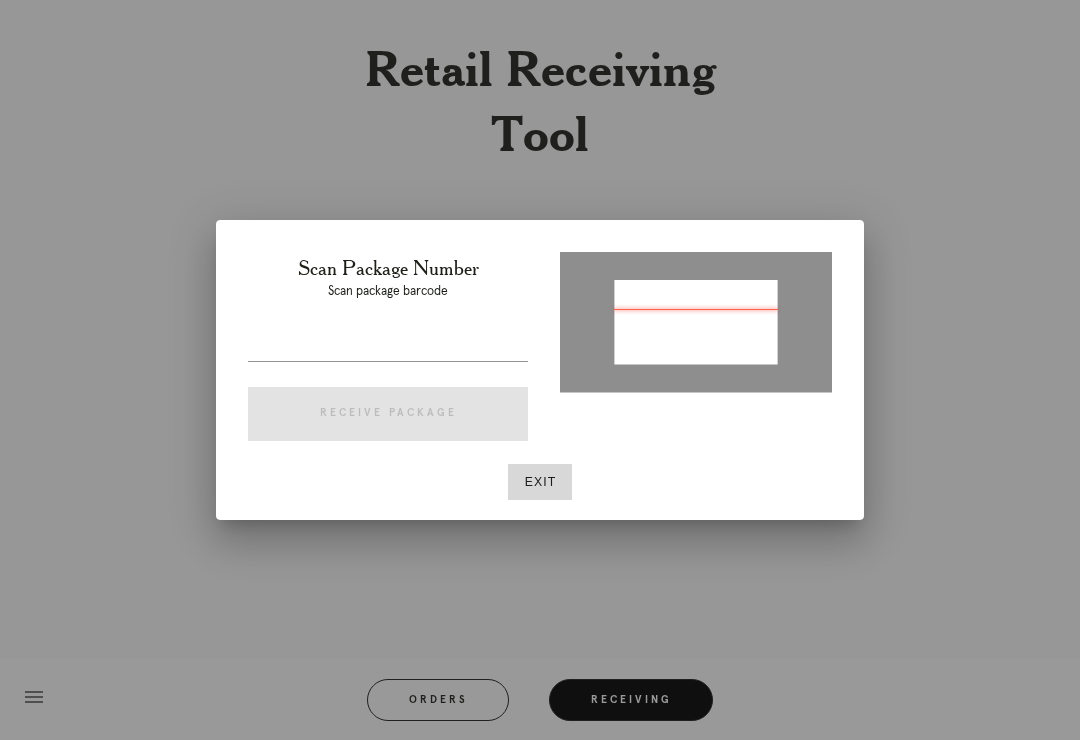 type on "P457041758955097" 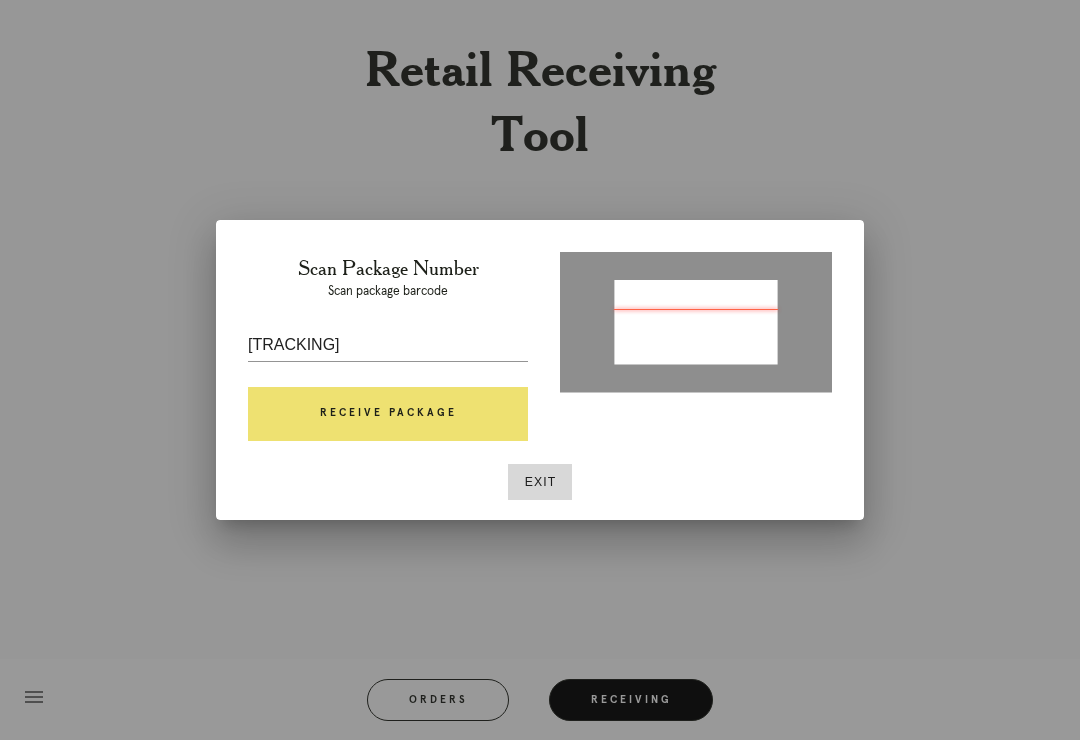 click on "Receive Package" at bounding box center [388, 414] 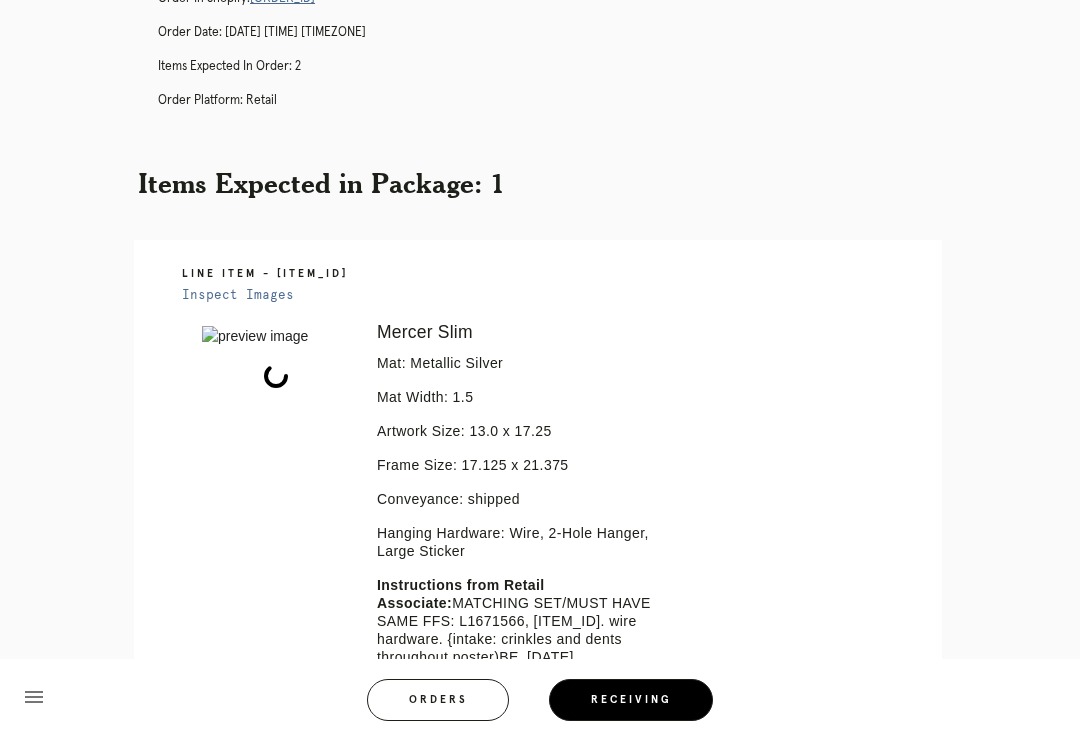 scroll, scrollTop: 260, scrollLeft: 0, axis: vertical 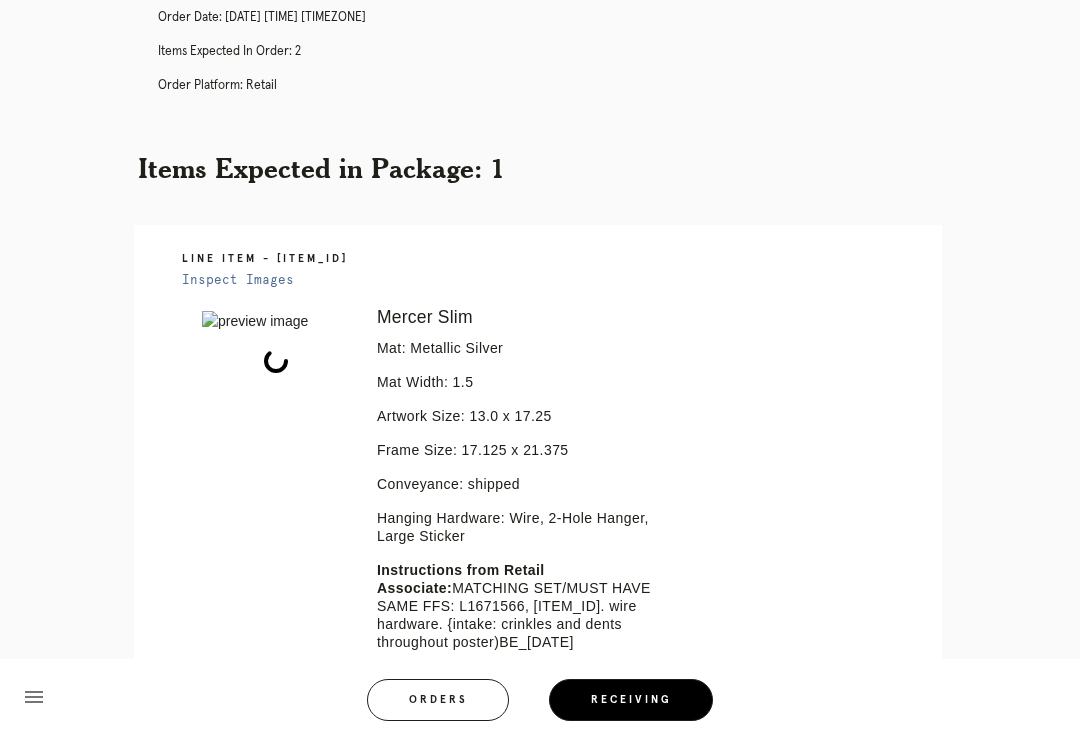 click on "Retail Receiving Tool   close   Package: P457041758955097   Customer: Flora Tardio
Order in Joinery:
R689214921
Order in Shopify:
#M761739020
Order Date:
07/24/2025  3:24 PM EDT
Items Expected in Order: 2   Order Platform: retail     Items Expected in Package:  1
Line Item - L4508970
Inspect Images
Error retreiving frame spec #9771933
Mercer Slim
Mat: Metallic Silver
Mat Width: 1.5
Artwork Size:
13.0
x
17.25
Frame Size:
17.125
x
21.375
Conveyance: shipped
Hanging Hardware: Wire, 2-Hole Hanger, Large Sticker
Instructions from Retail Associate:
MATCHING SET/MUST HAVE SAME FFS: L1671566, L4508970. wire hardware. {intake: crinkles and dents throughout poster)BE_7/24" at bounding box center [540, 369] 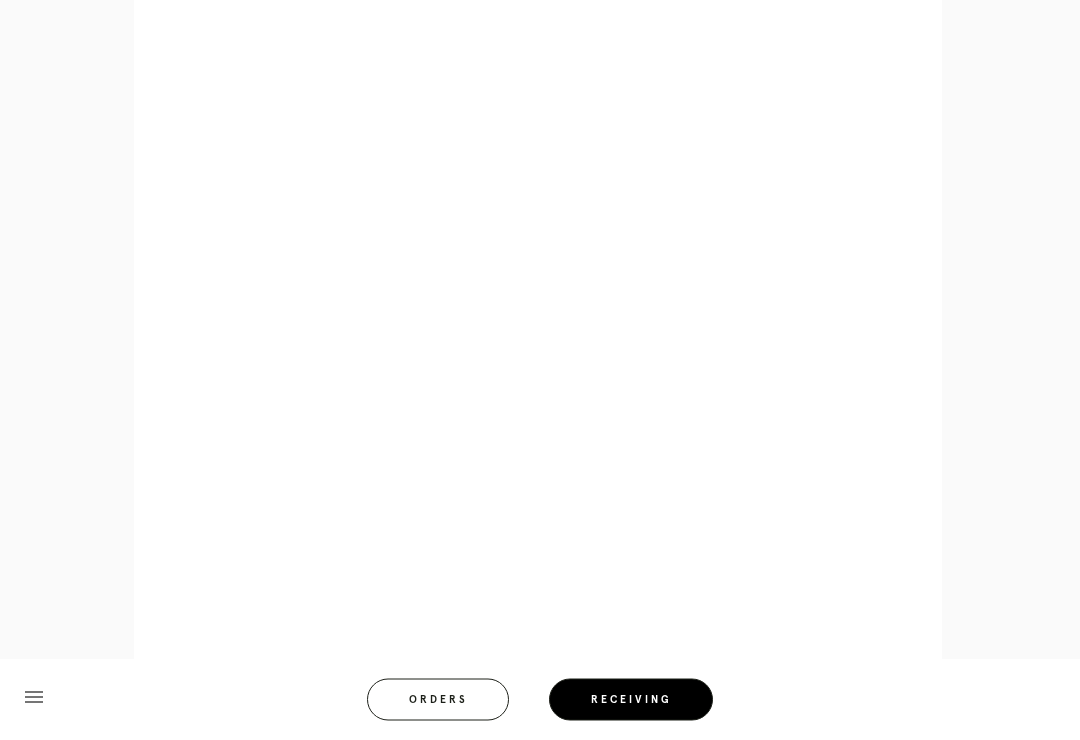 scroll, scrollTop: 964, scrollLeft: 0, axis: vertical 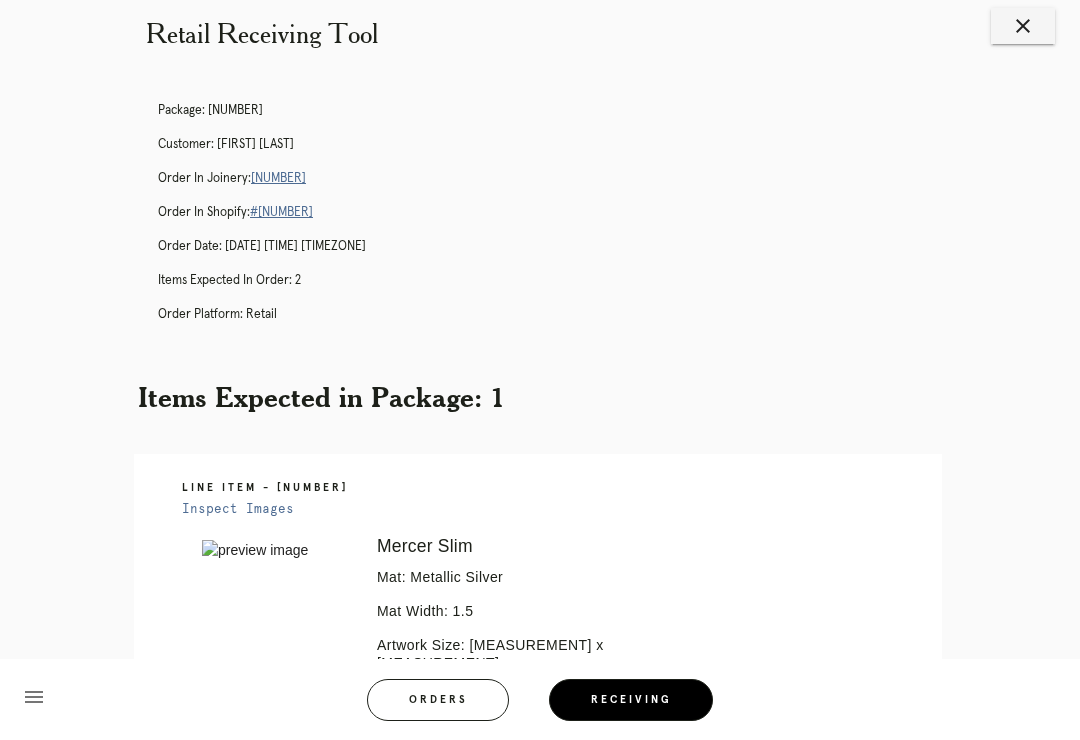 click on "R689214921" at bounding box center [278, 178] 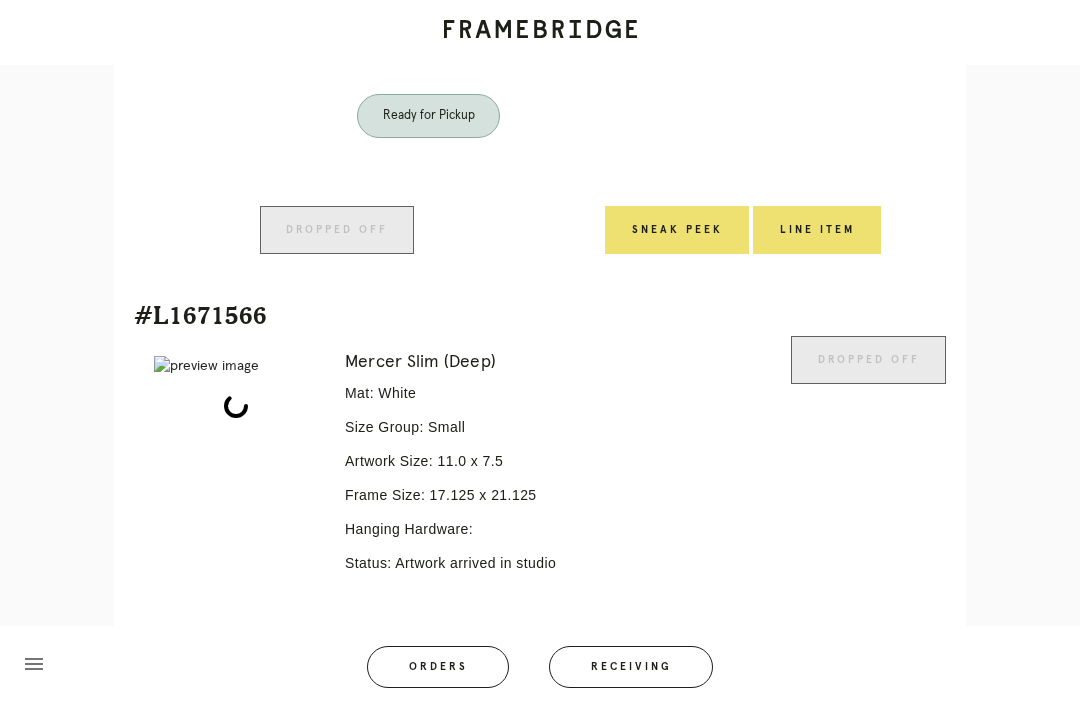 scroll, scrollTop: 886, scrollLeft: 0, axis: vertical 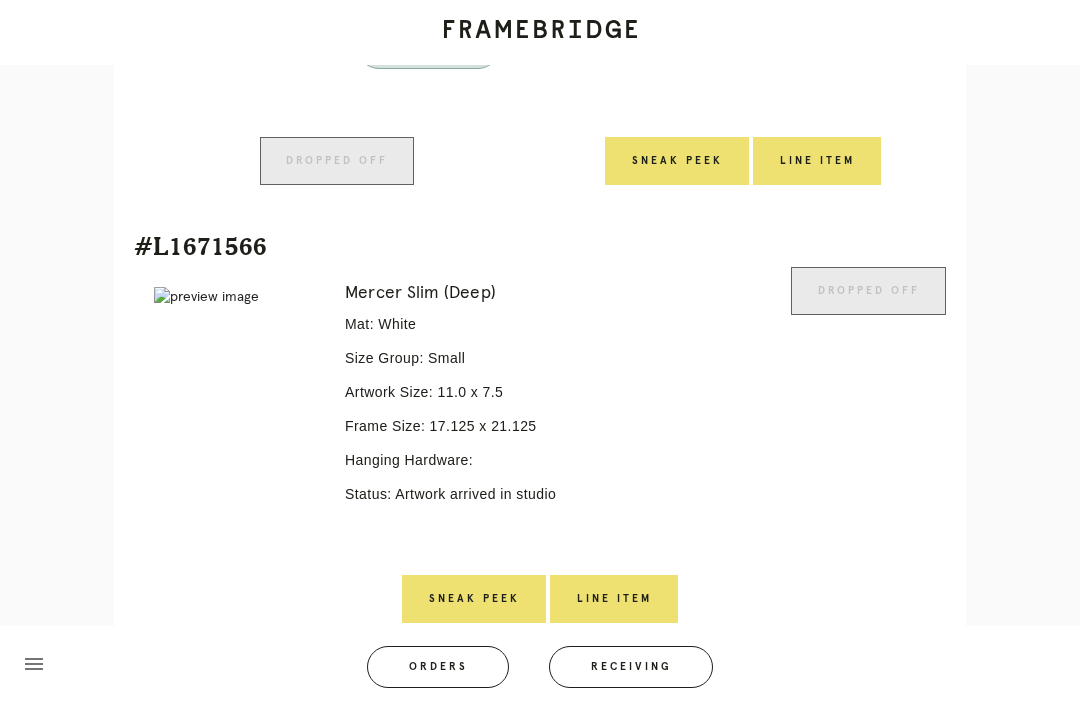 click at bounding box center (235, 297) 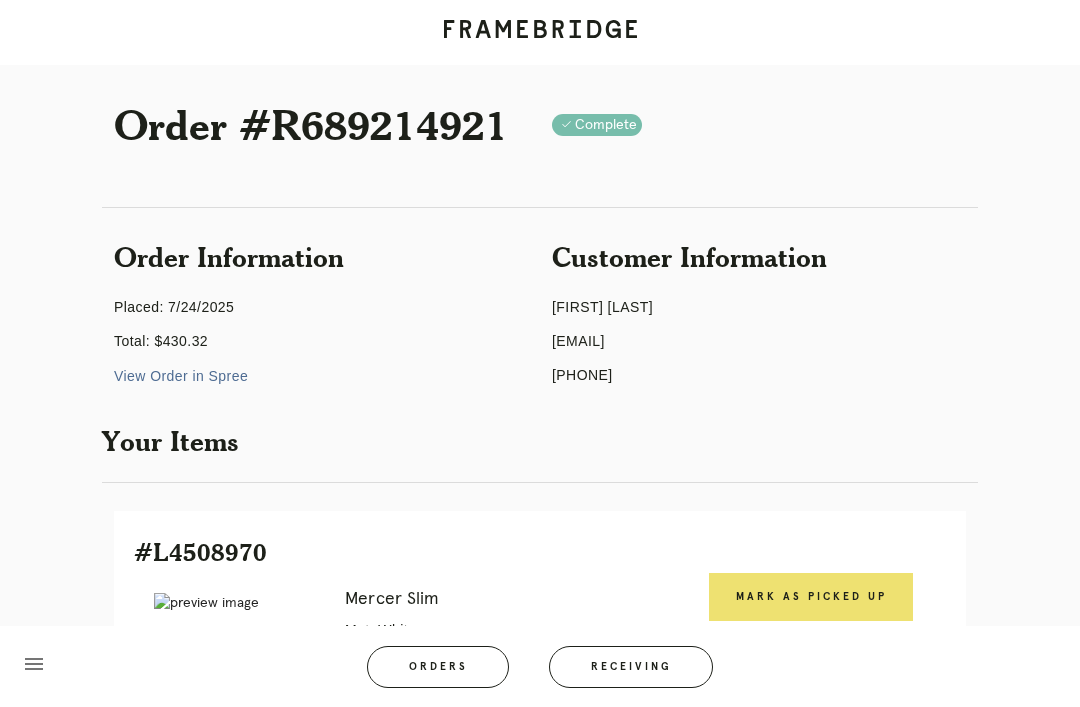 scroll, scrollTop: 0, scrollLeft: 0, axis: both 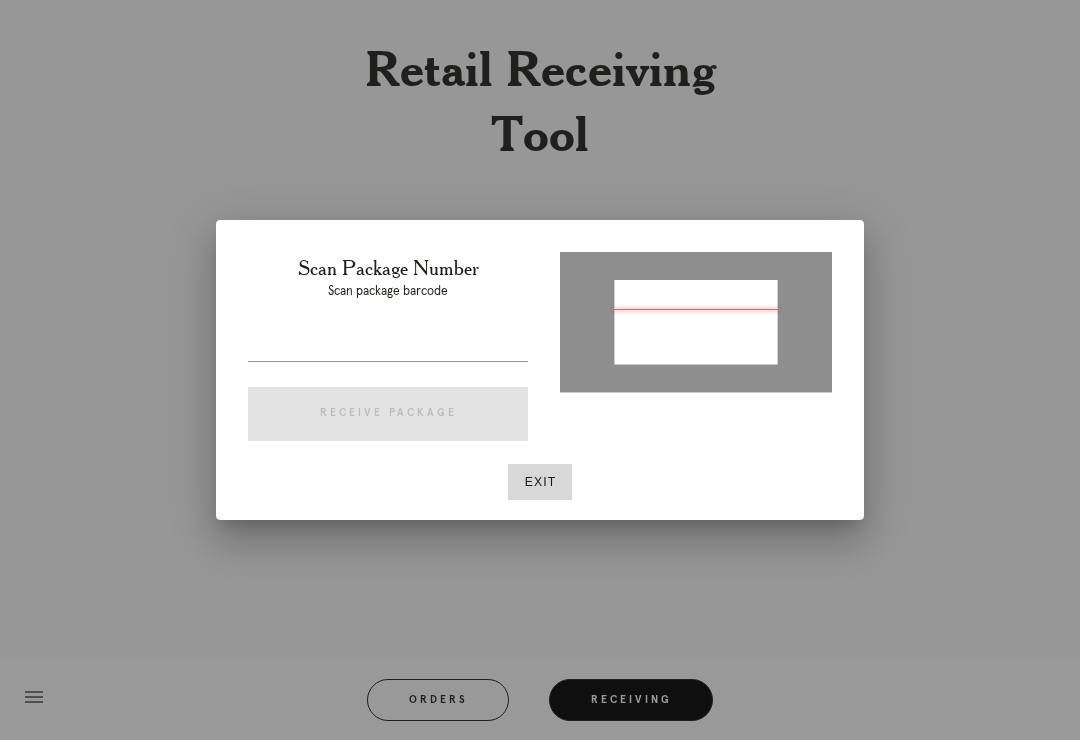 type on "P975709854925122" 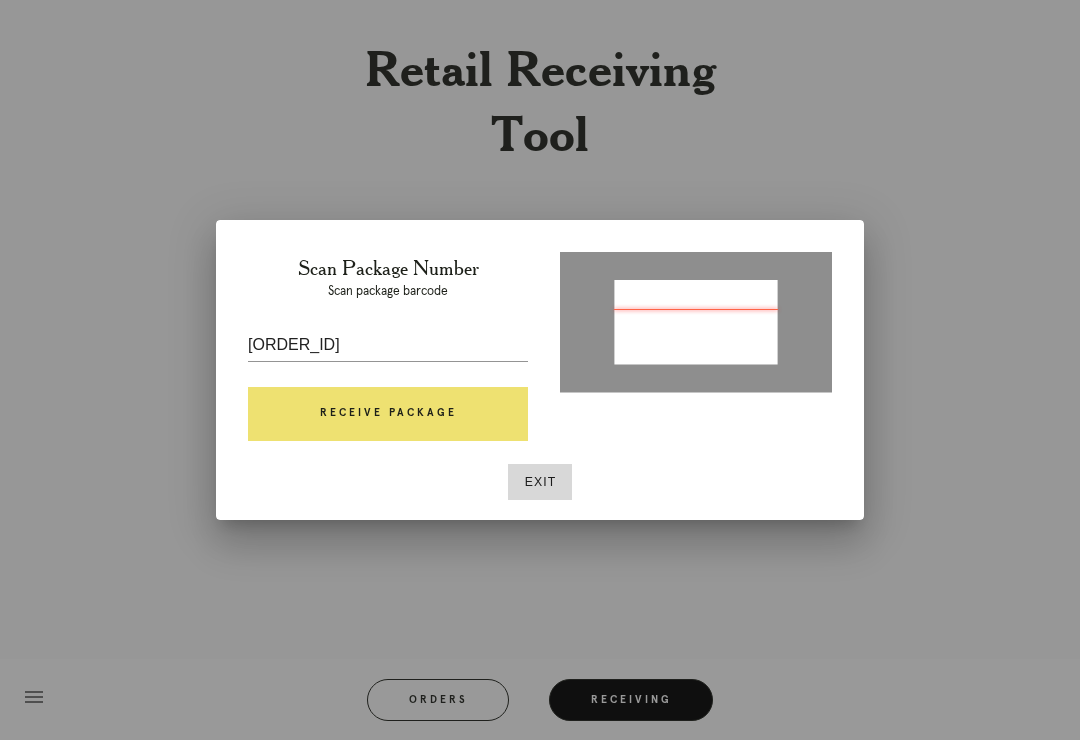 click on "Receive Package" at bounding box center (388, 414) 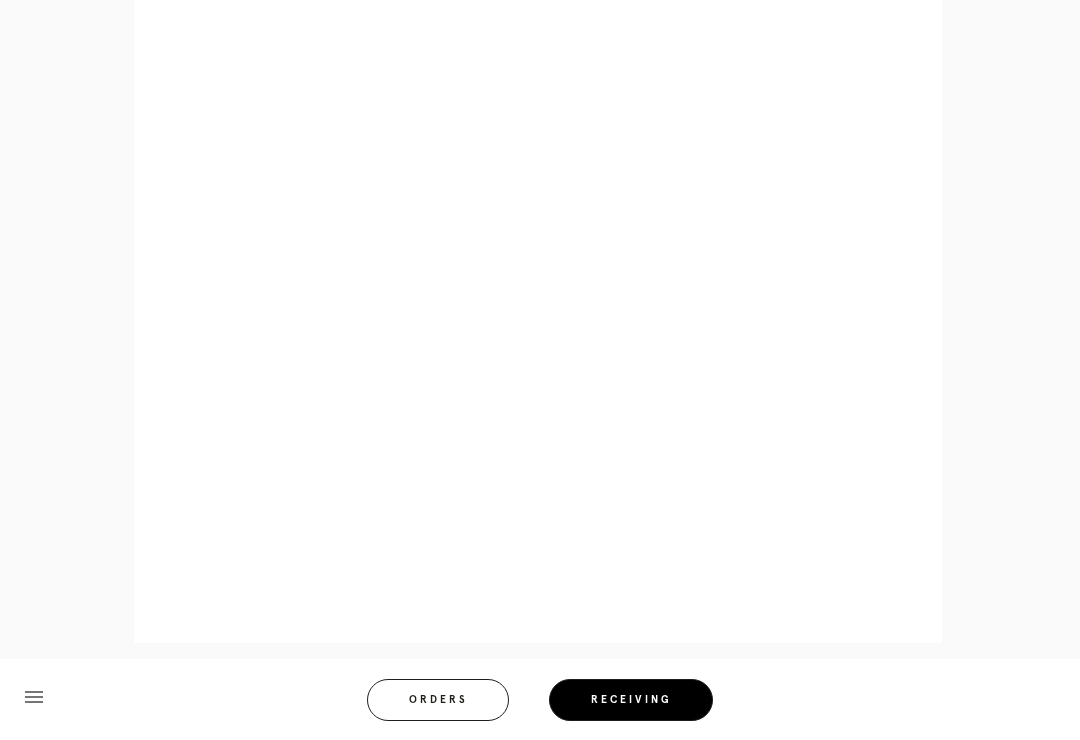 scroll, scrollTop: 858, scrollLeft: 0, axis: vertical 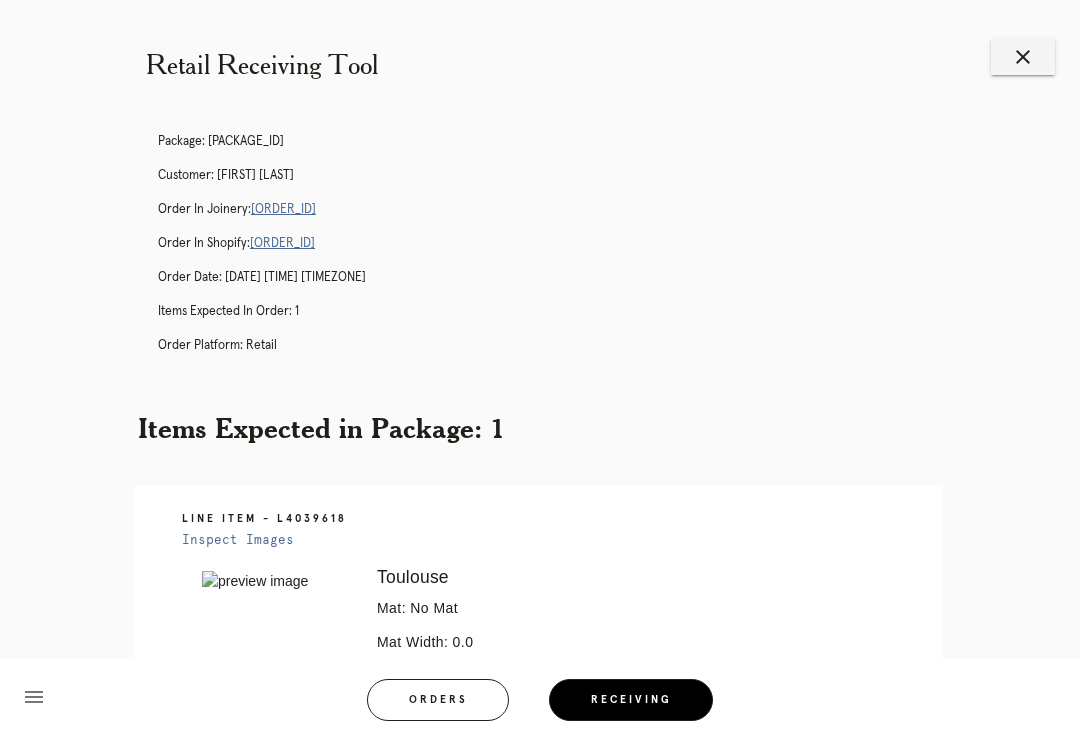 click on "close" at bounding box center (1023, 57) 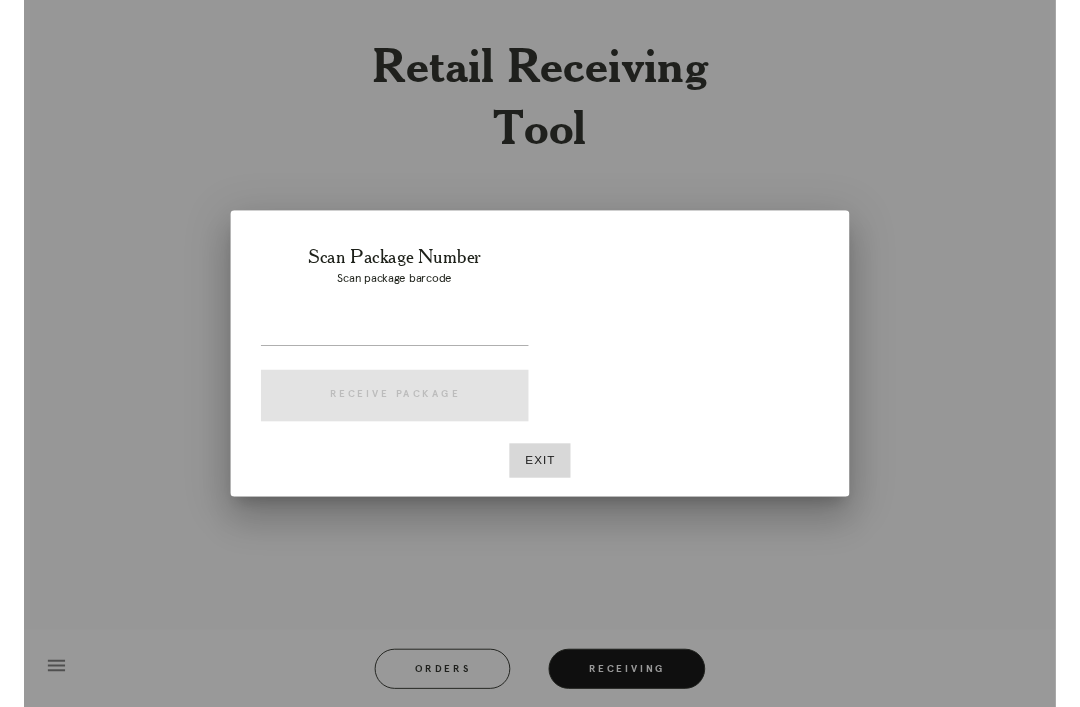 scroll, scrollTop: 0, scrollLeft: 0, axis: both 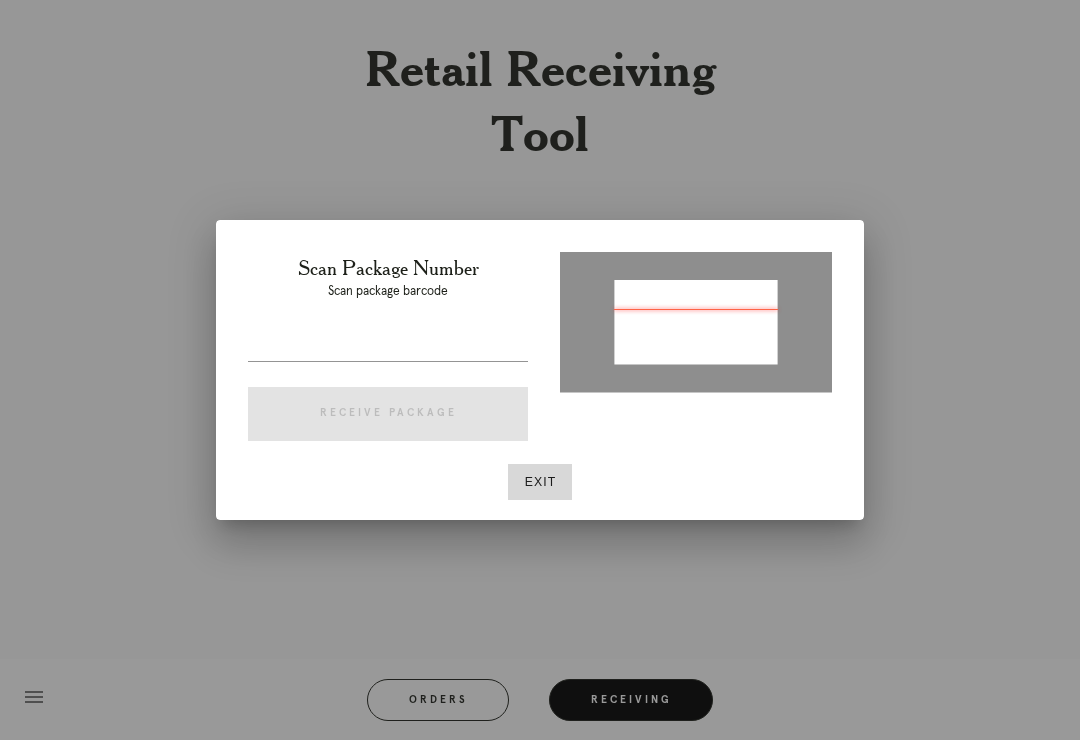 type on "[ORDER_ID]" 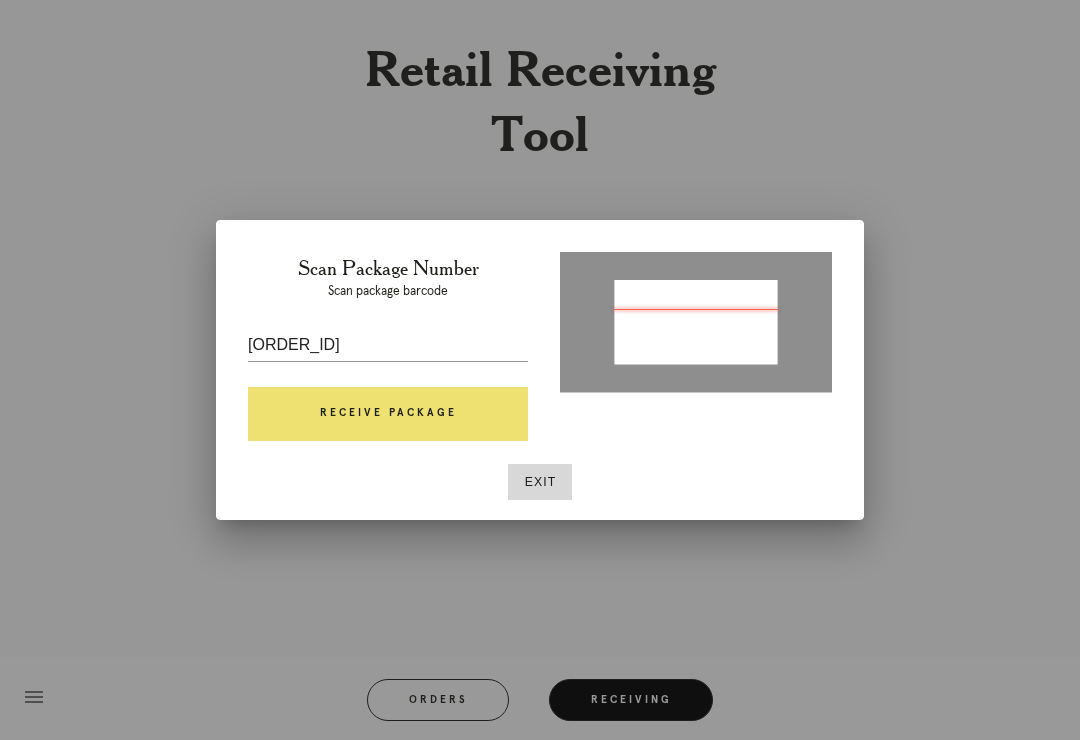 click on "Receive Package" at bounding box center (388, 414) 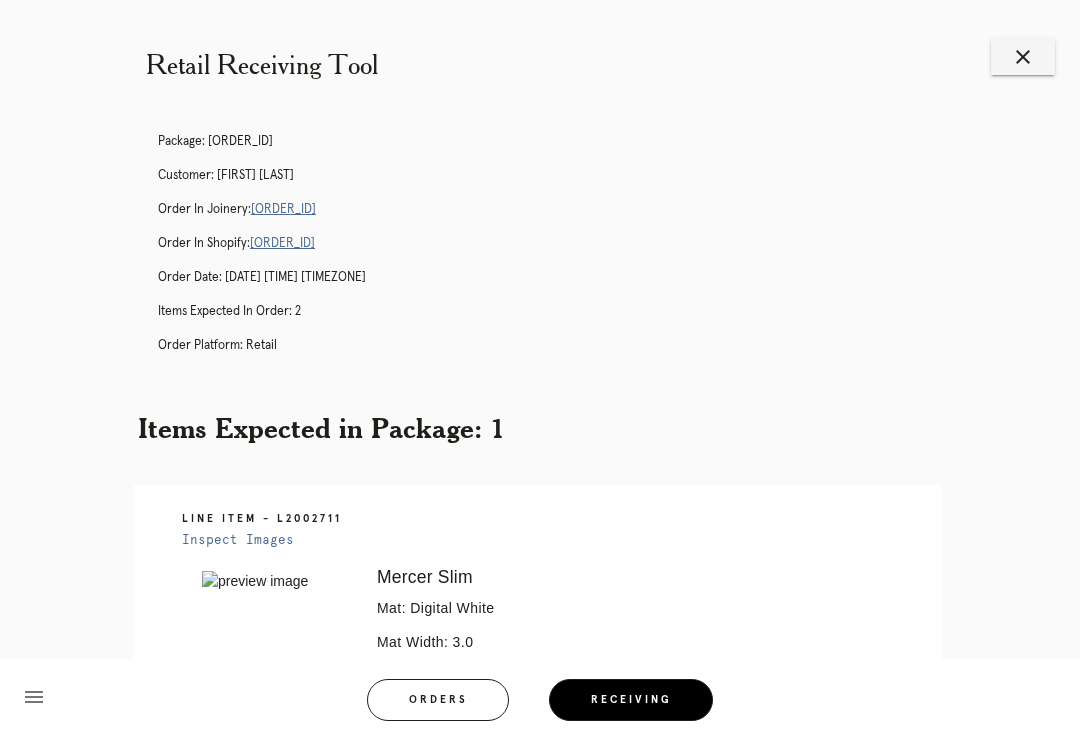click on "R861789915" at bounding box center [283, 209] 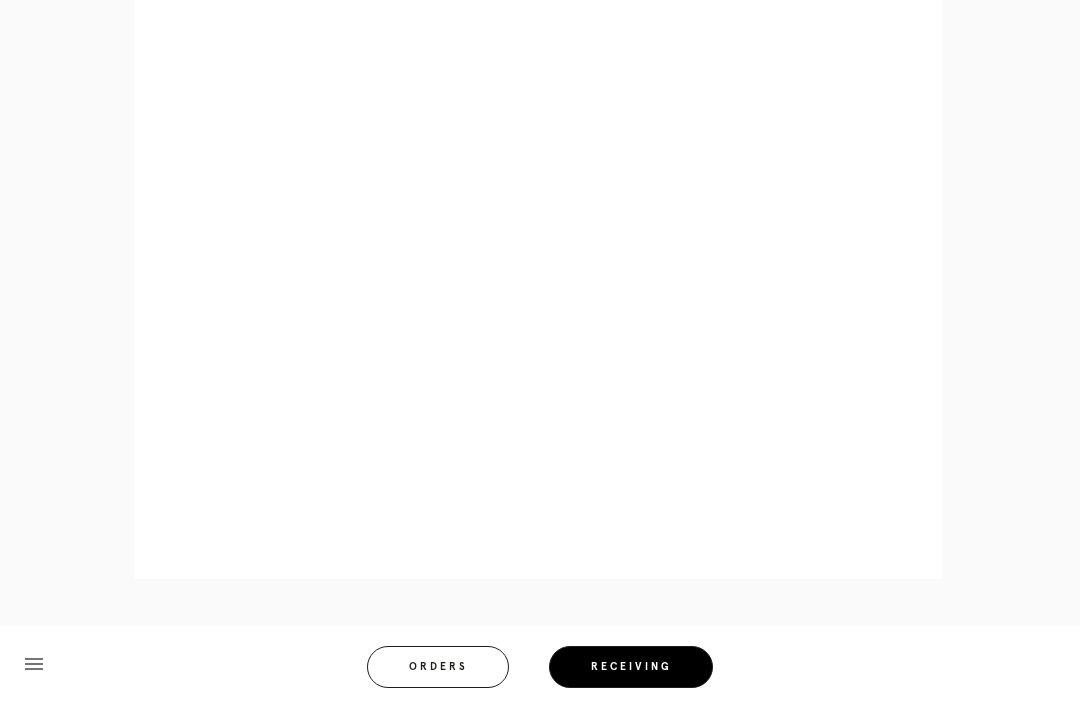 scroll, scrollTop: 964, scrollLeft: 0, axis: vertical 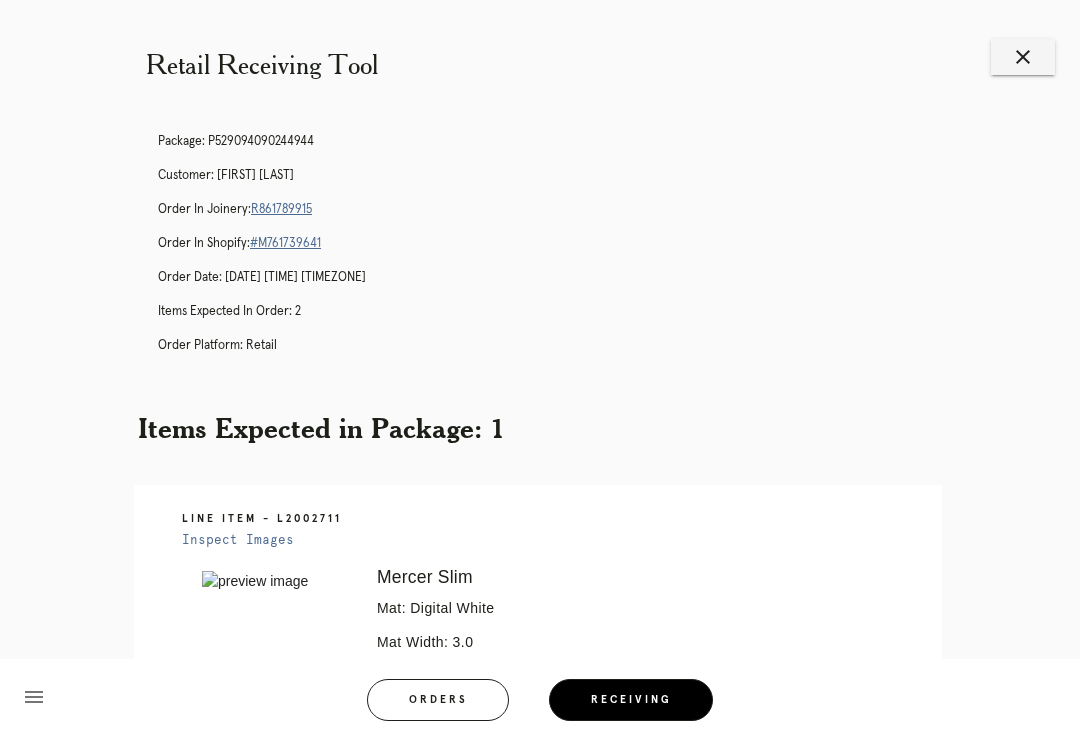 click on "close" at bounding box center [1023, 57] 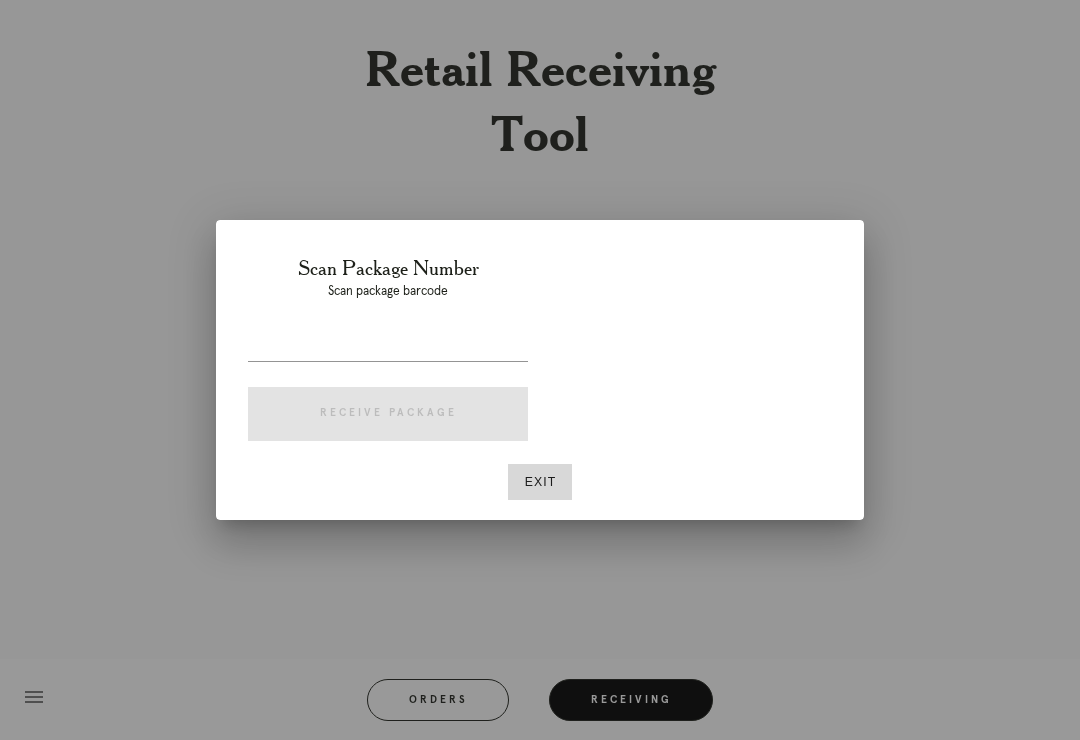 scroll, scrollTop: 0, scrollLeft: 0, axis: both 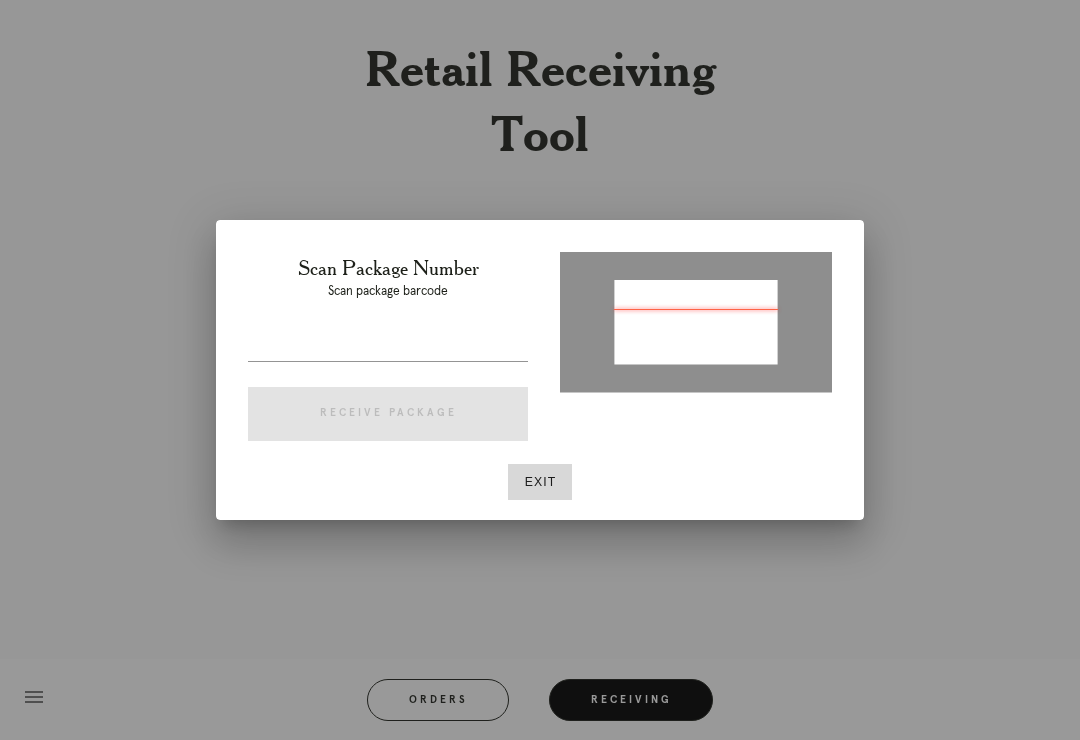 type on "P574355329293654" 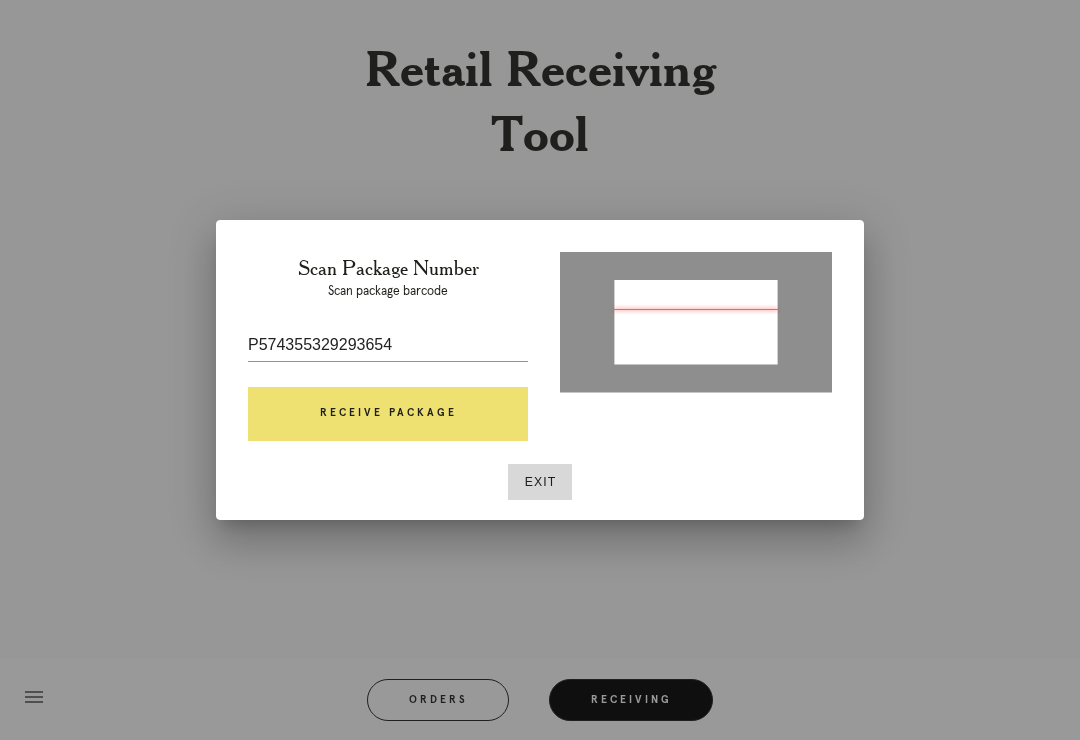 click on "Receive Package" at bounding box center (388, 414) 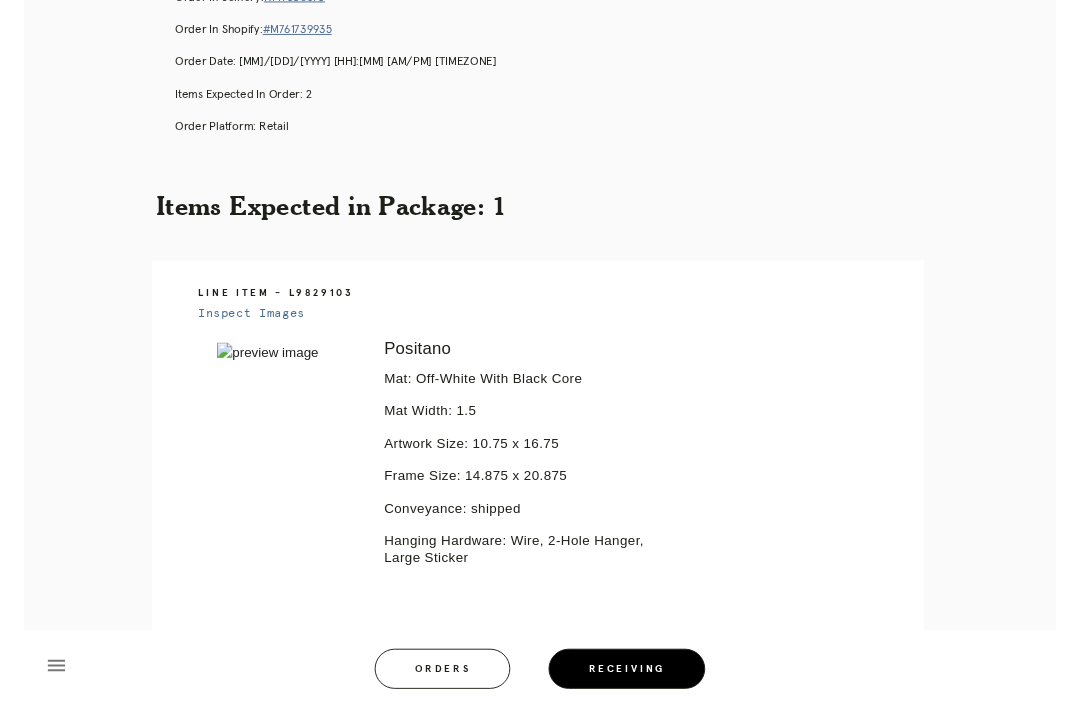 scroll, scrollTop: 0, scrollLeft: 0, axis: both 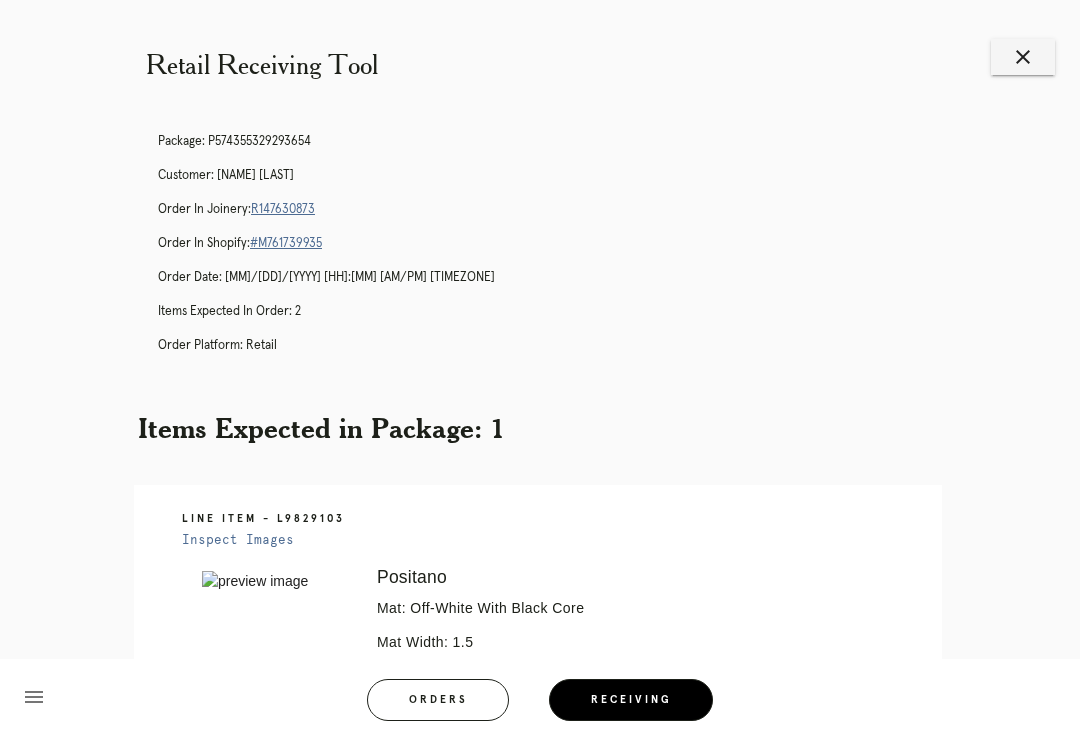 click on "R147630873" at bounding box center (283, 209) 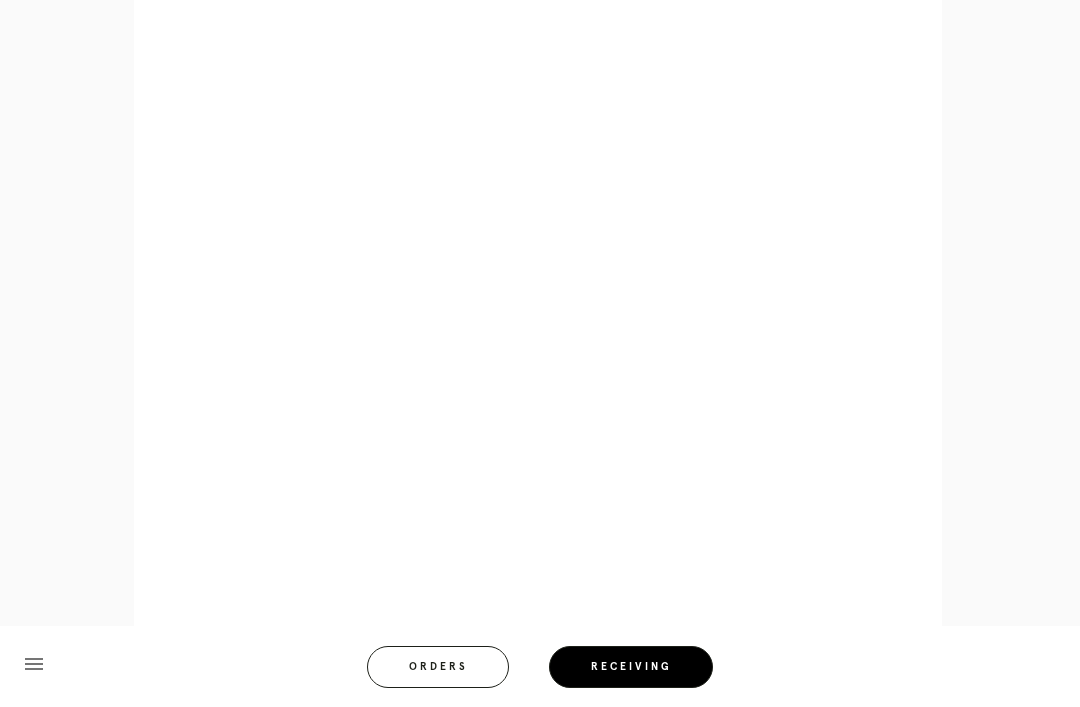 scroll, scrollTop: 858, scrollLeft: 0, axis: vertical 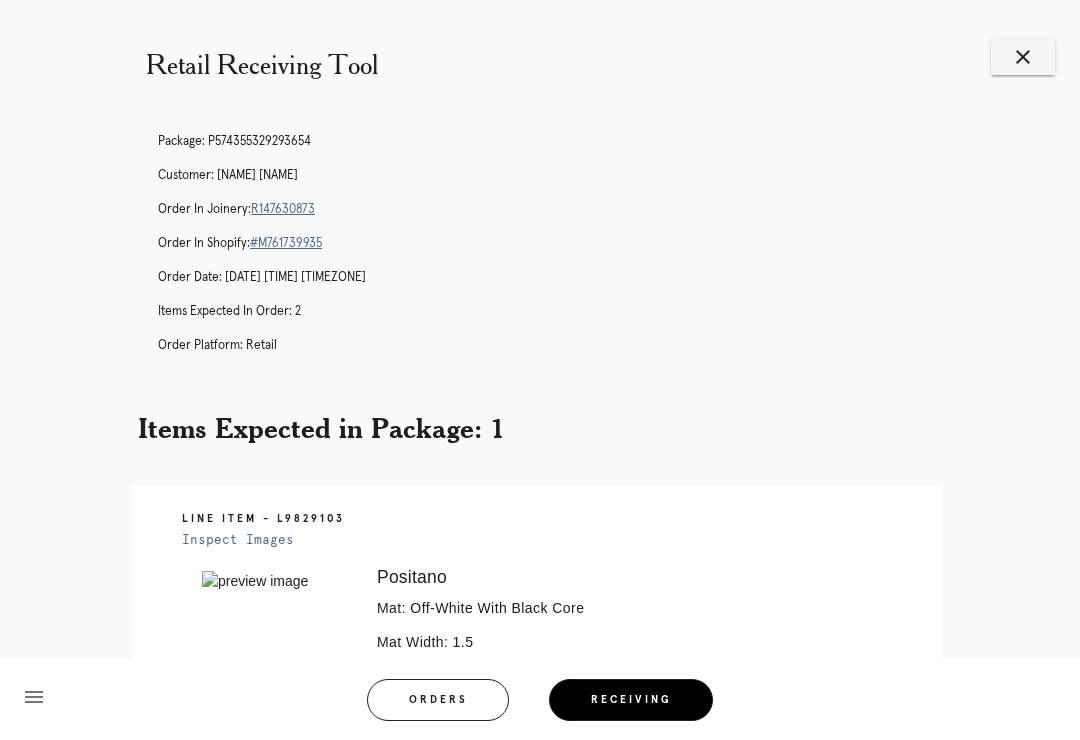 click on "close" at bounding box center (1023, 57) 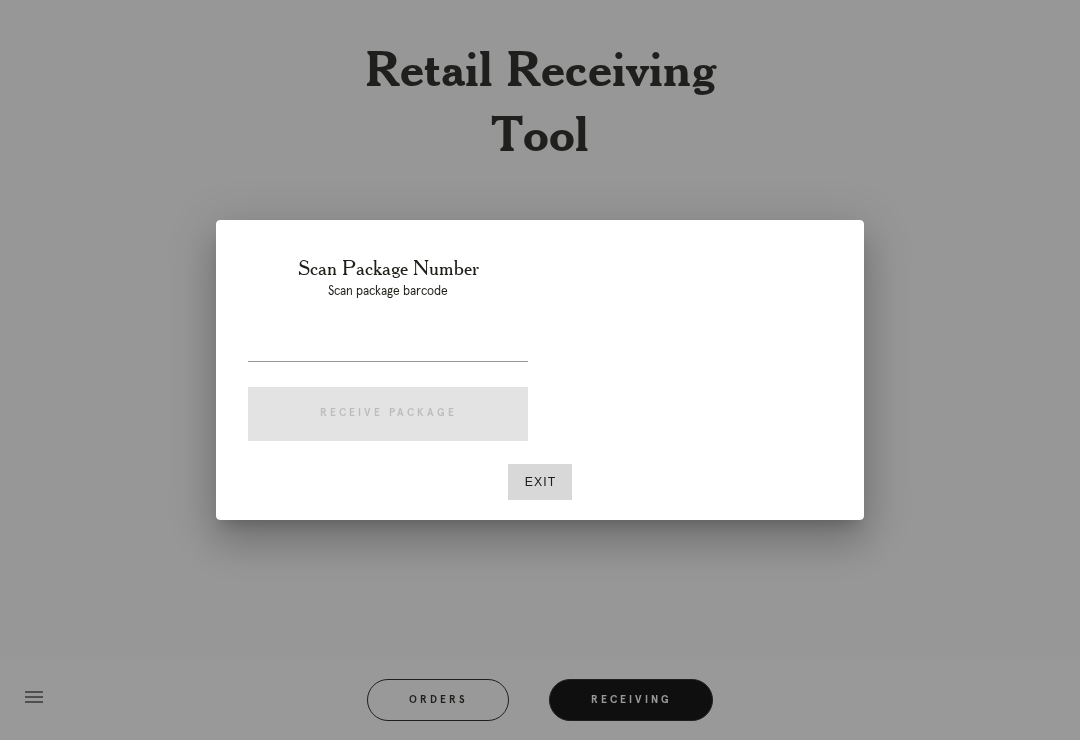 scroll, scrollTop: 0, scrollLeft: 0, axis: both 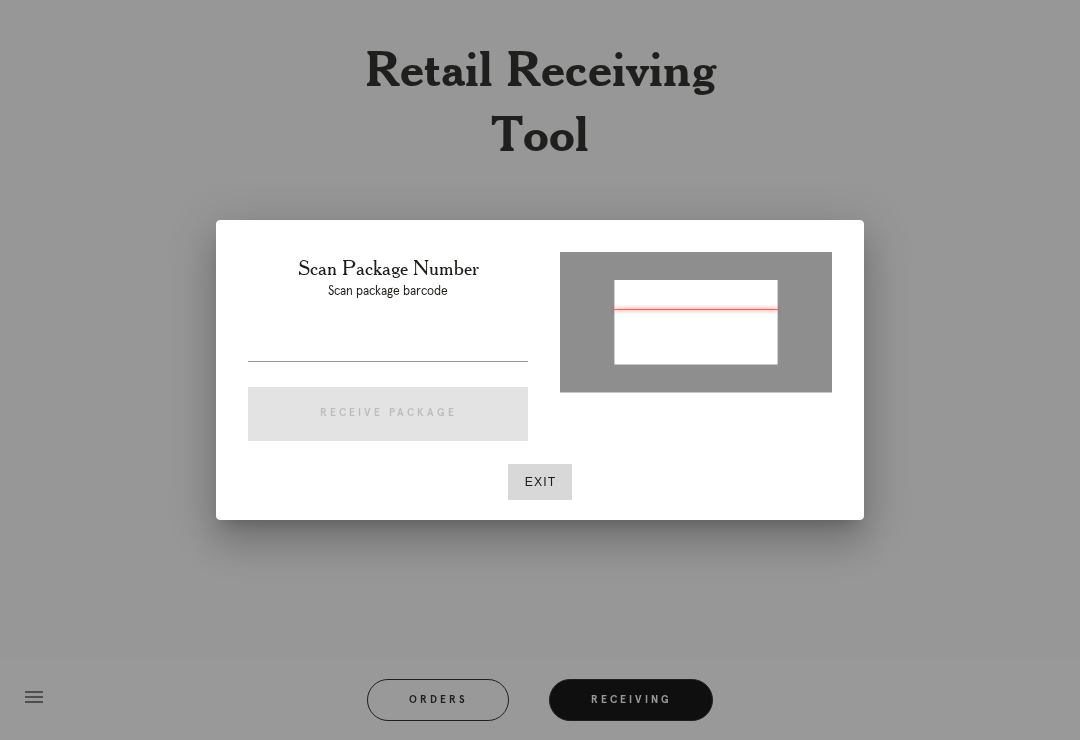 type on "P934747278690707" 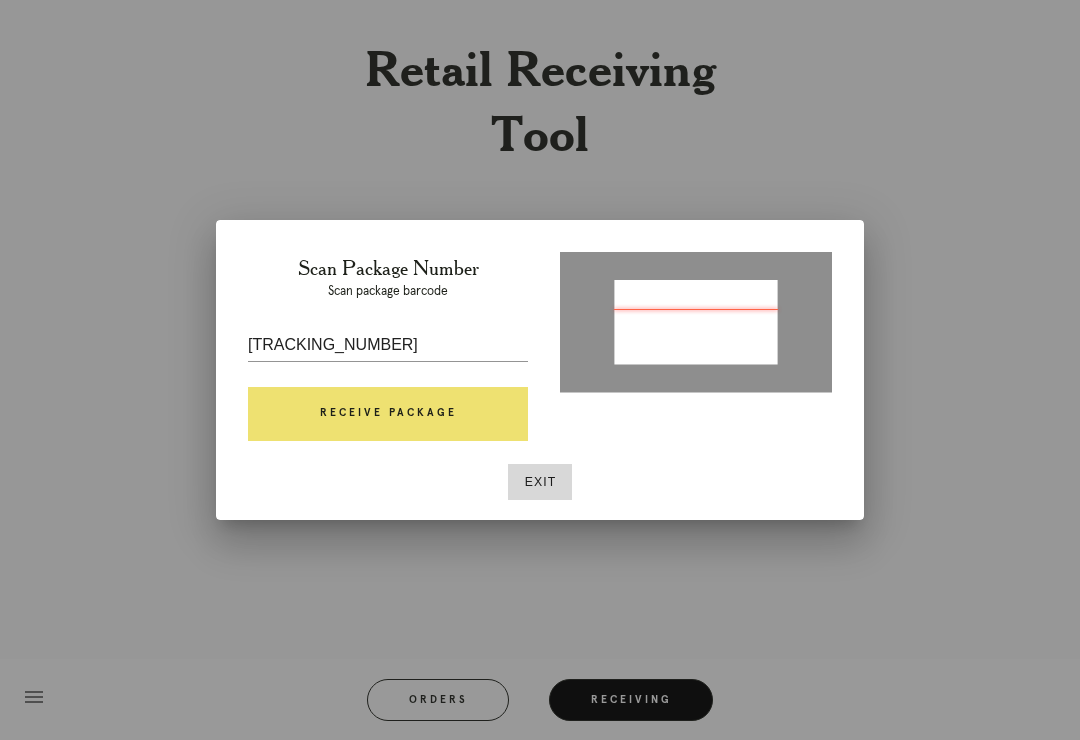 click on "Receive Package" at bounding box center (388, 414) 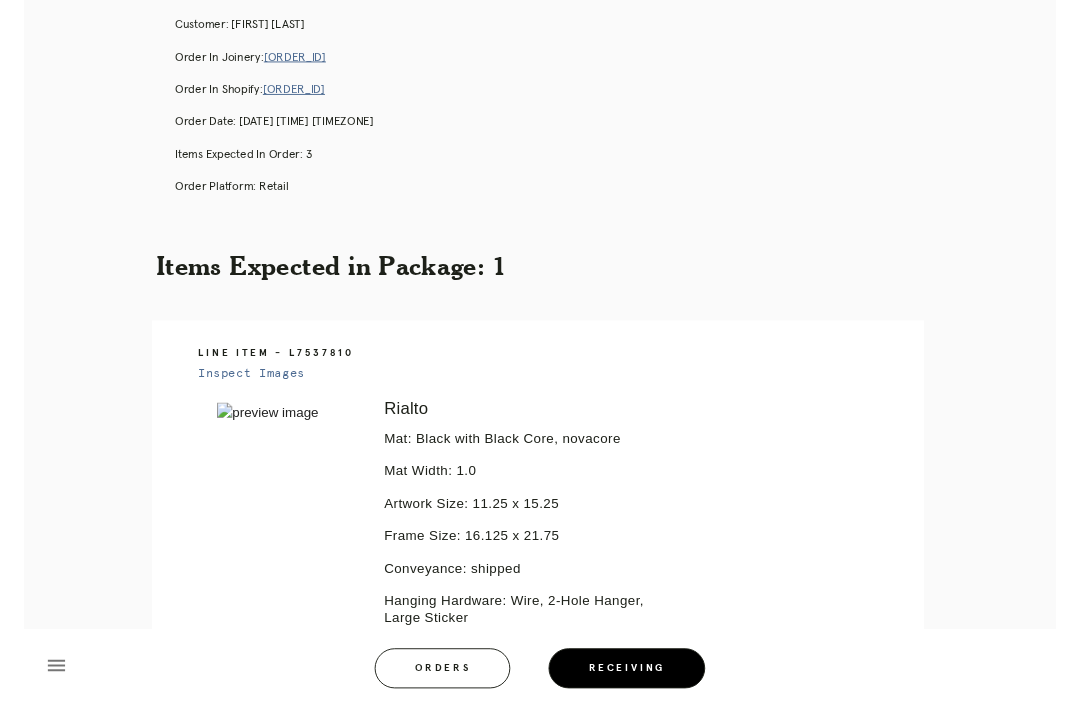 scroll, scrollTop: 123, scrollLeft: 0, axis: vertical 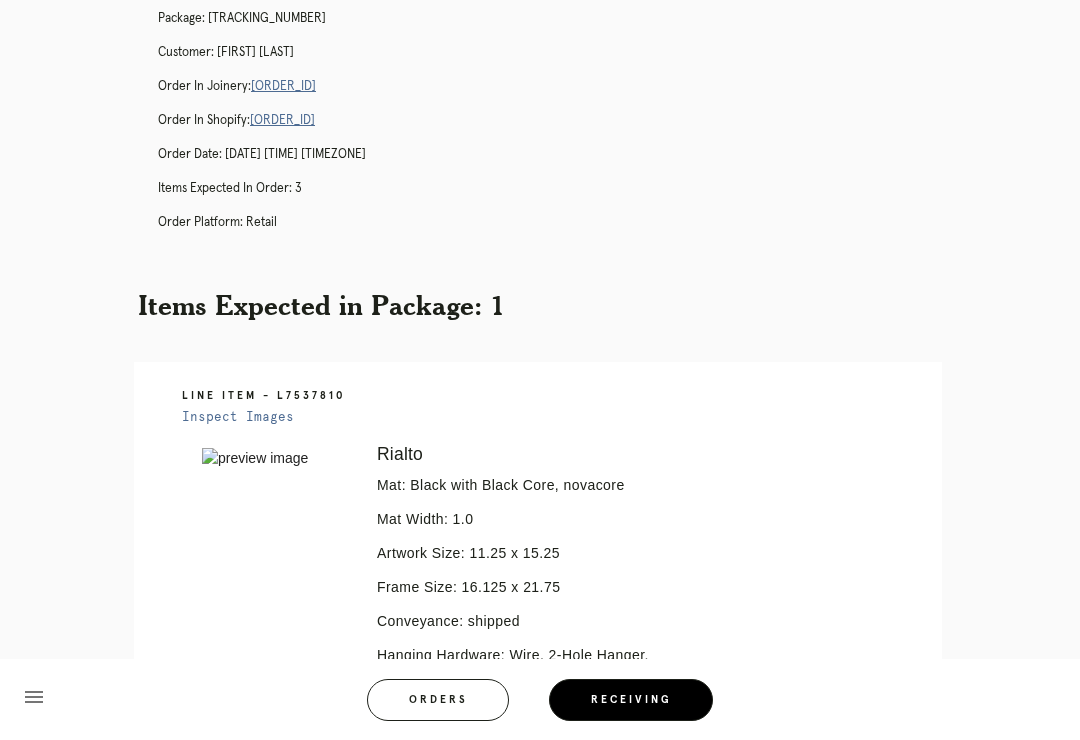 click on "R879552356" at bounding box center (283, 86) 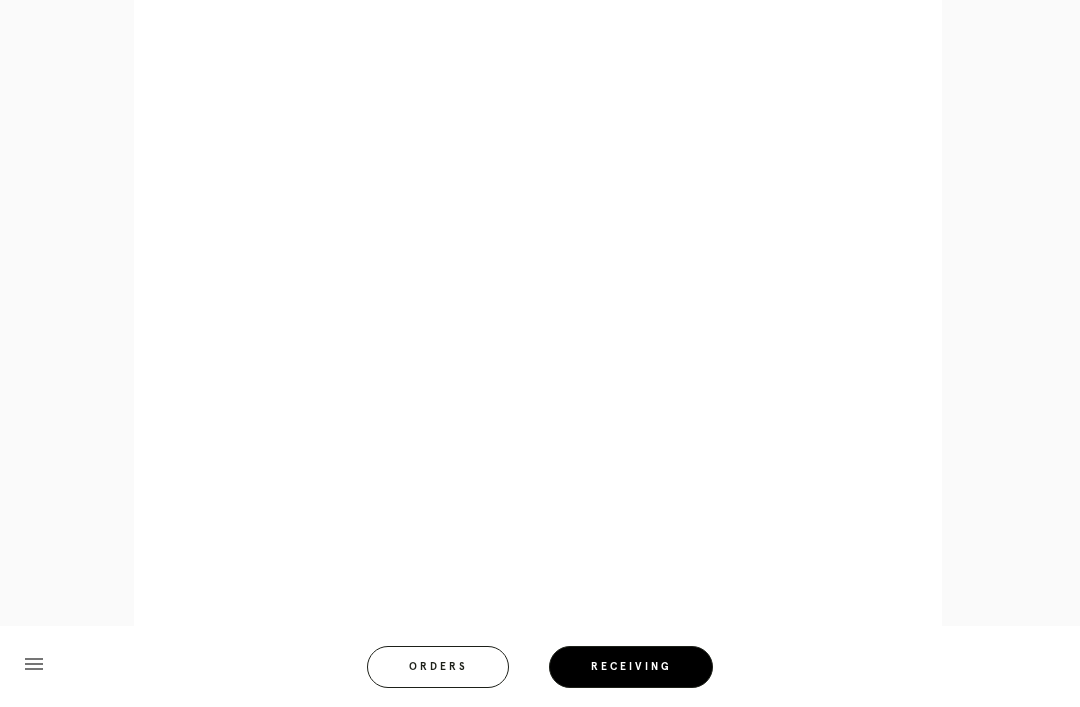 scroll, scrollTop: 1016, scrollLeft: 0, axis: vertical 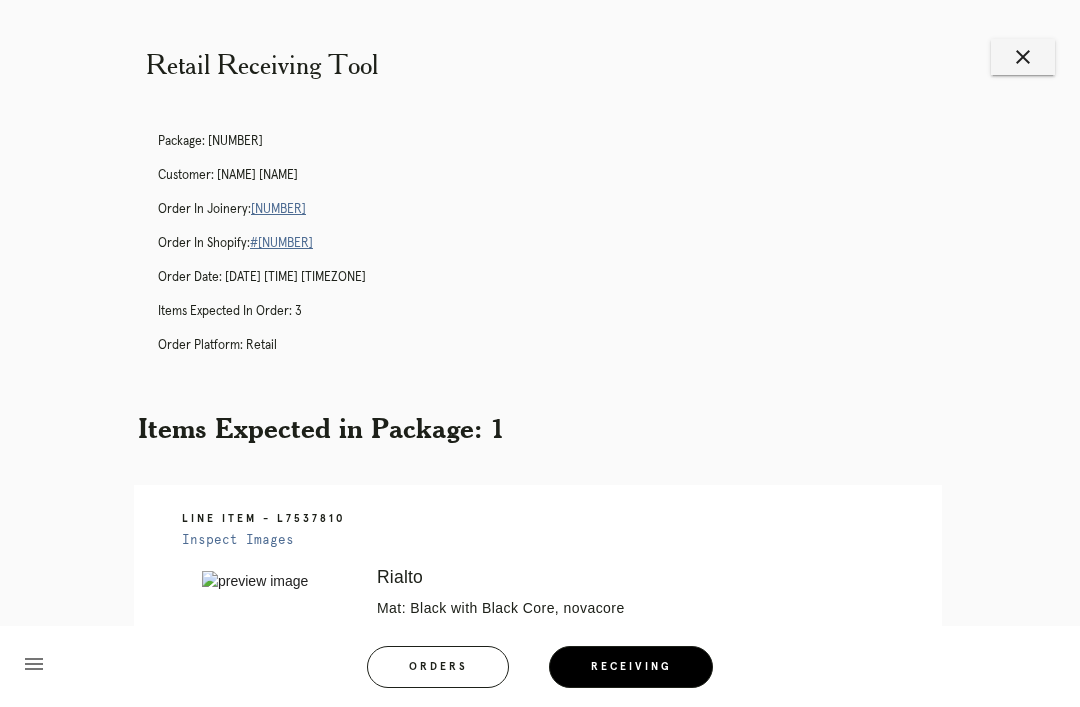click on "close" at bounding box center [1023, 57] 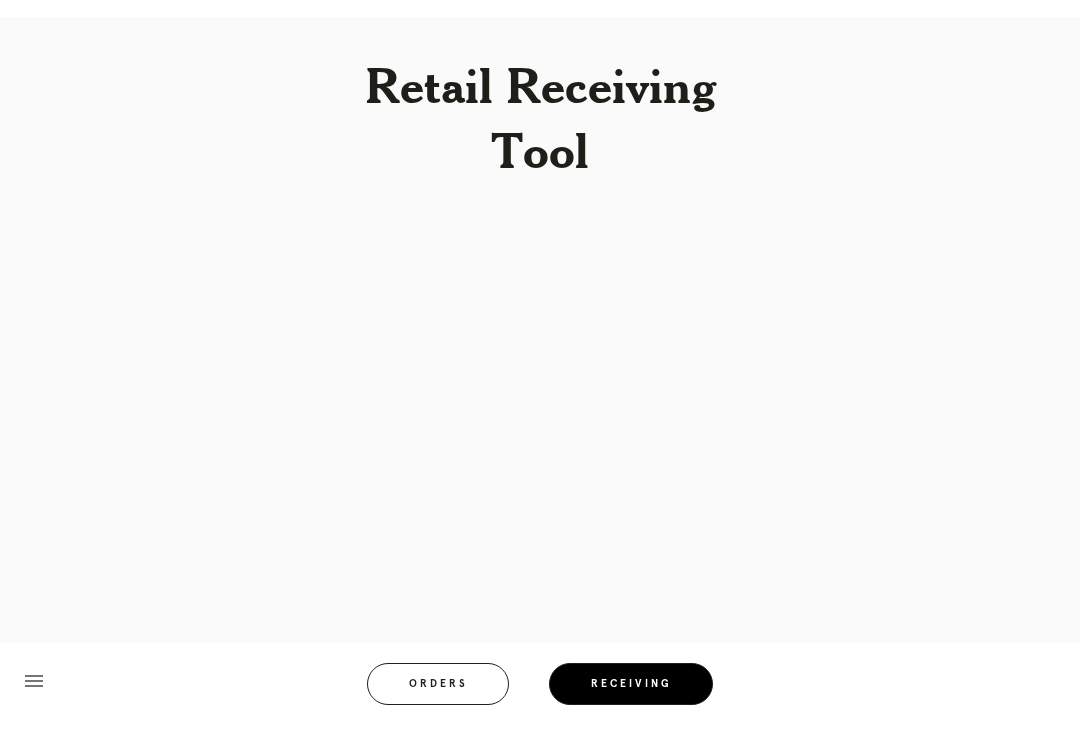 scroll, scrollTop: 0, scrollLeft: 0, axis: both 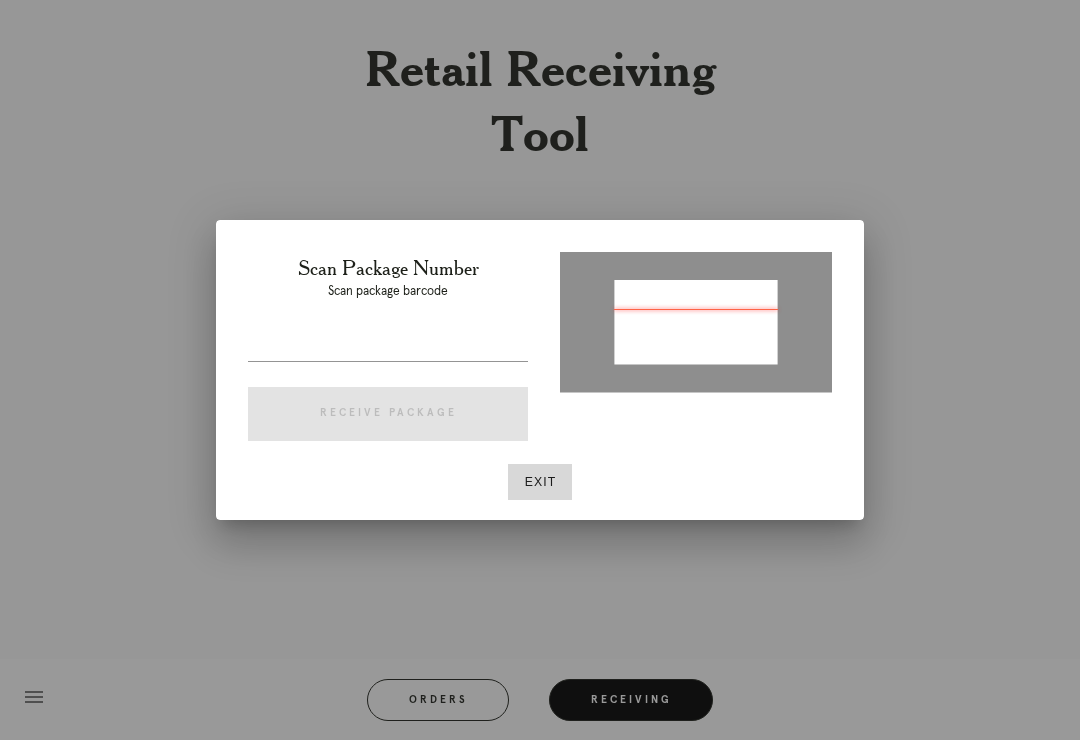 type on "P143007072767634" 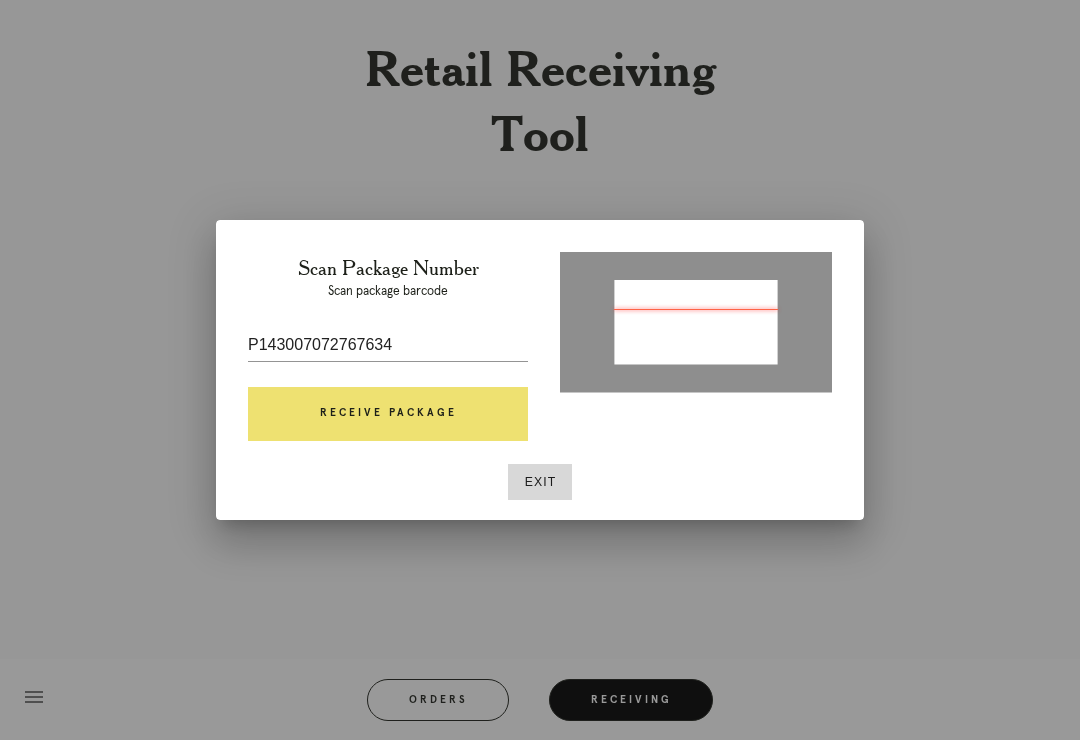 click on "Receive Package" at bounding box center [388, 414] 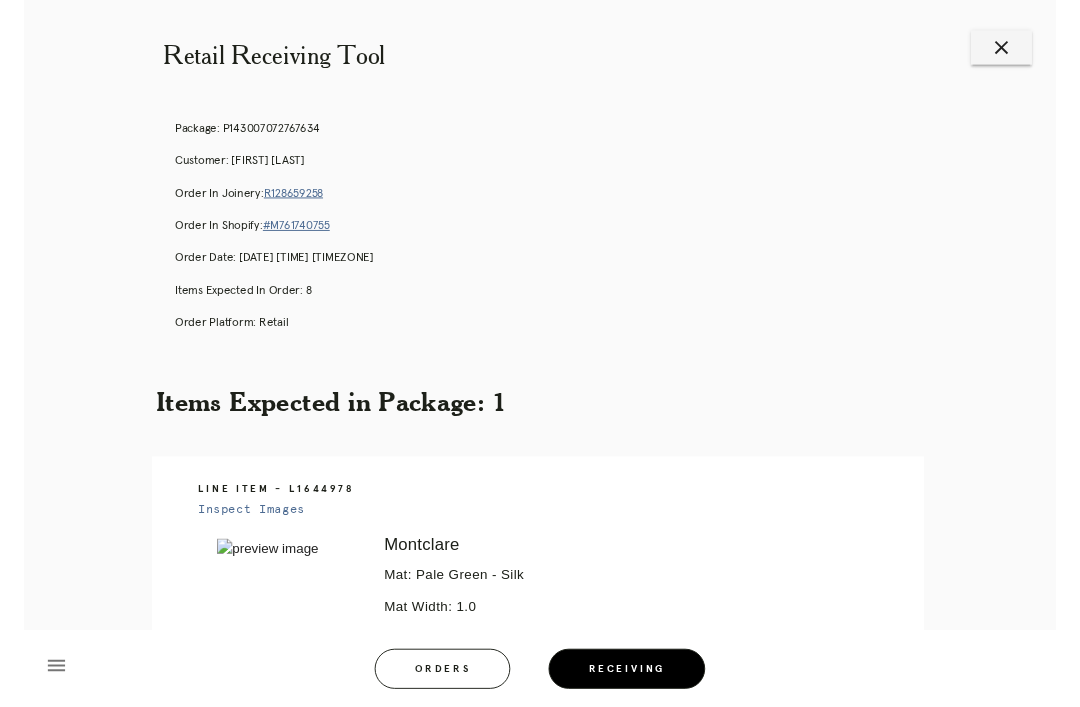 scroll, scrollTop: 6, scrollLeft: 0, axis: vertical 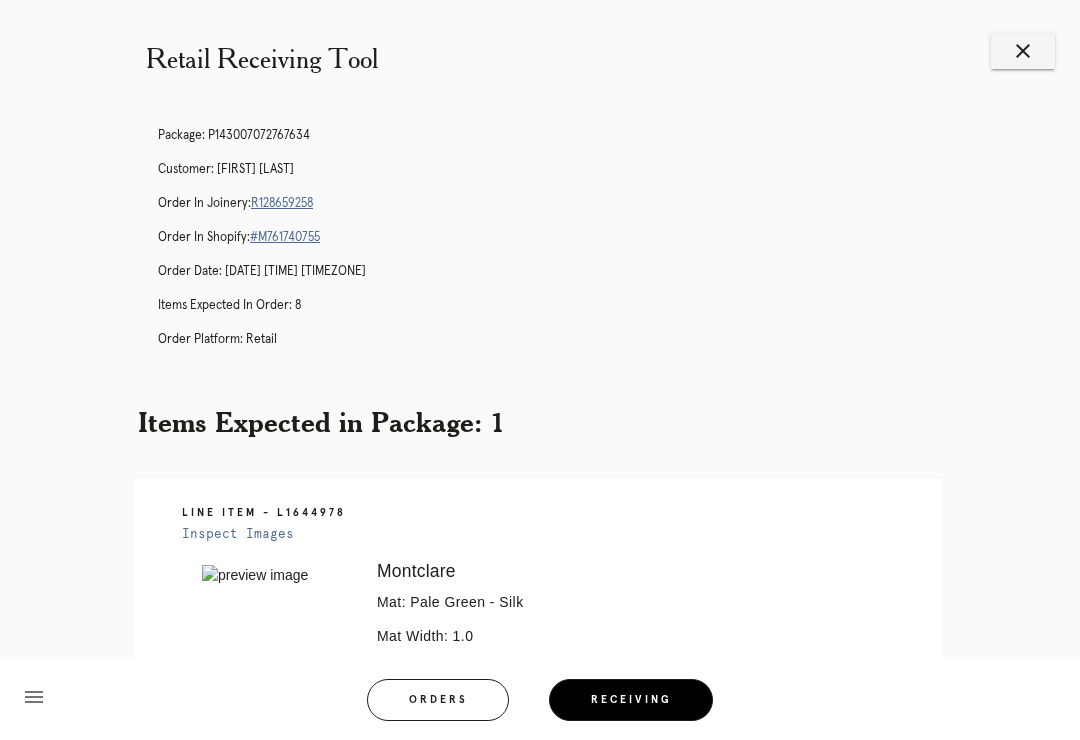 click on "R128659258" at bounding box center [282, 203] 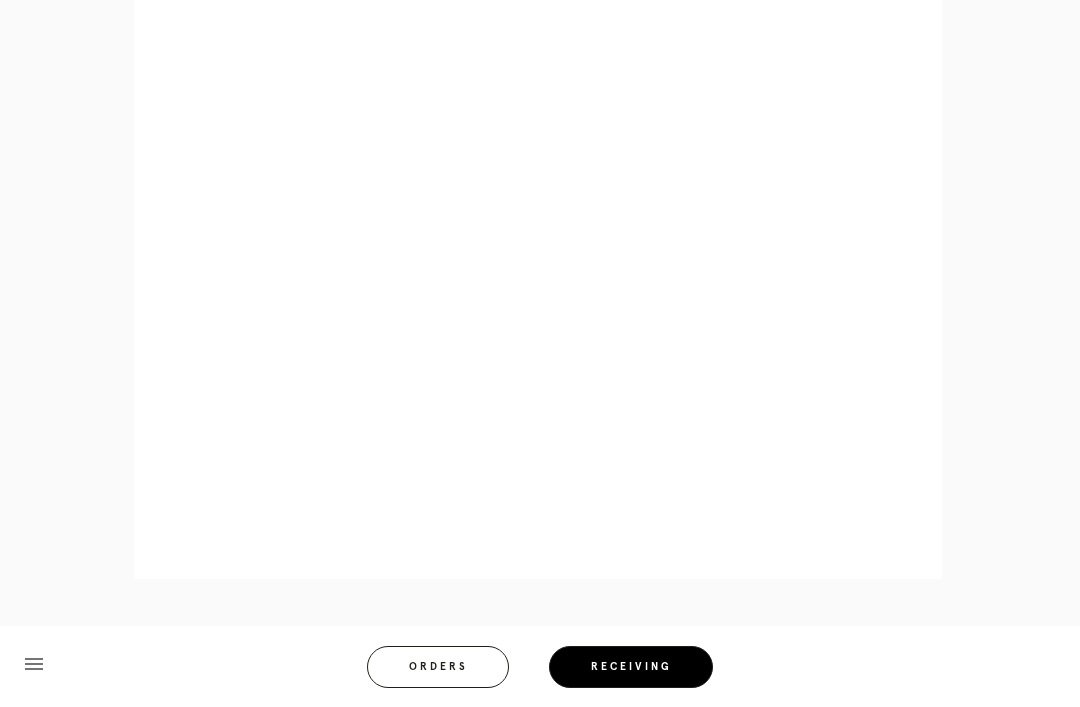 scroll, scrollTop: 964, scrollLeft: 0, axis: vertical 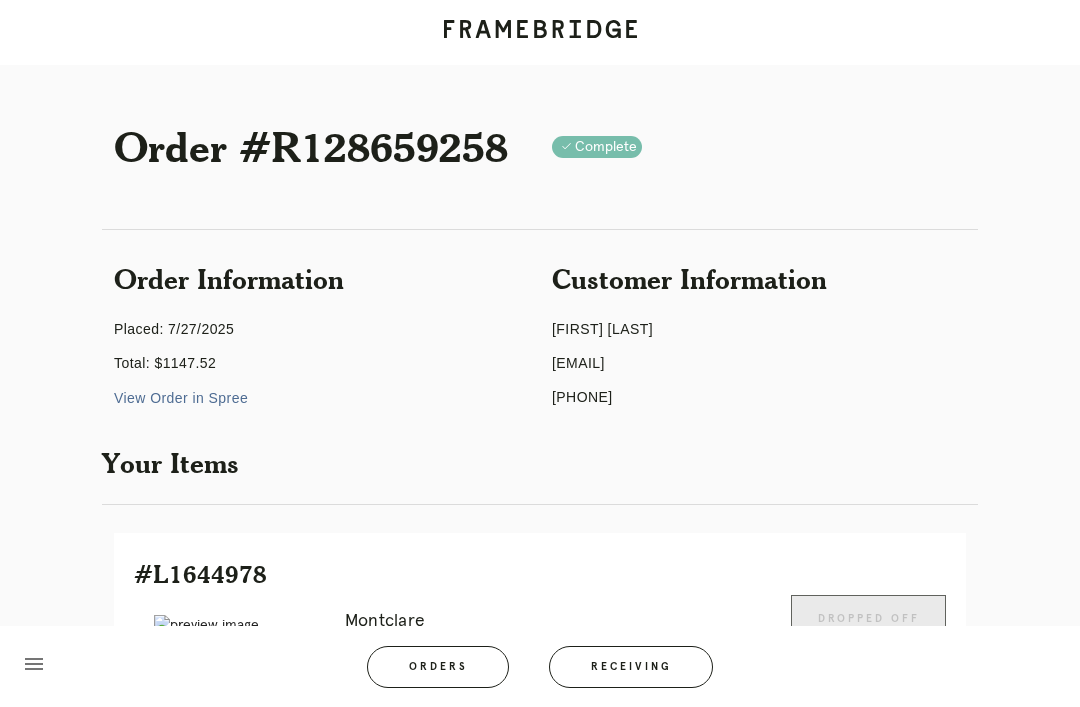 click on "Customer Information
Elizabeth Zajac
elizabethczajac@gmail.com
+15855071890" at bounding box center (759, 340) 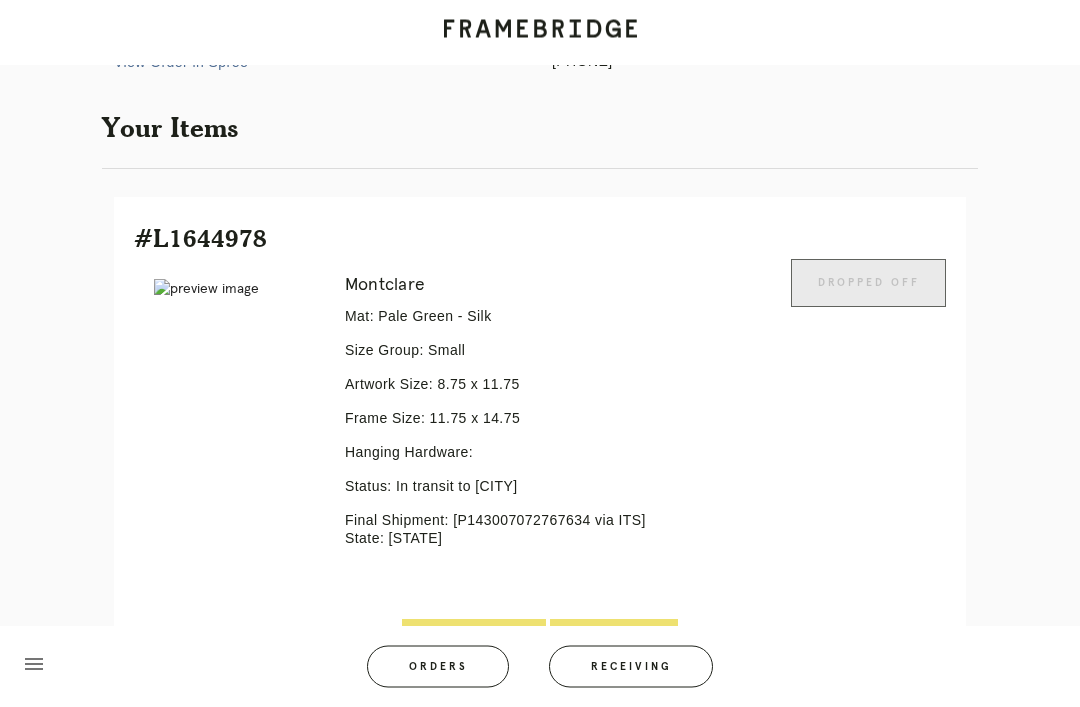 scroll, scrollTop: 294, scrollLeft: 0, axis: vertical 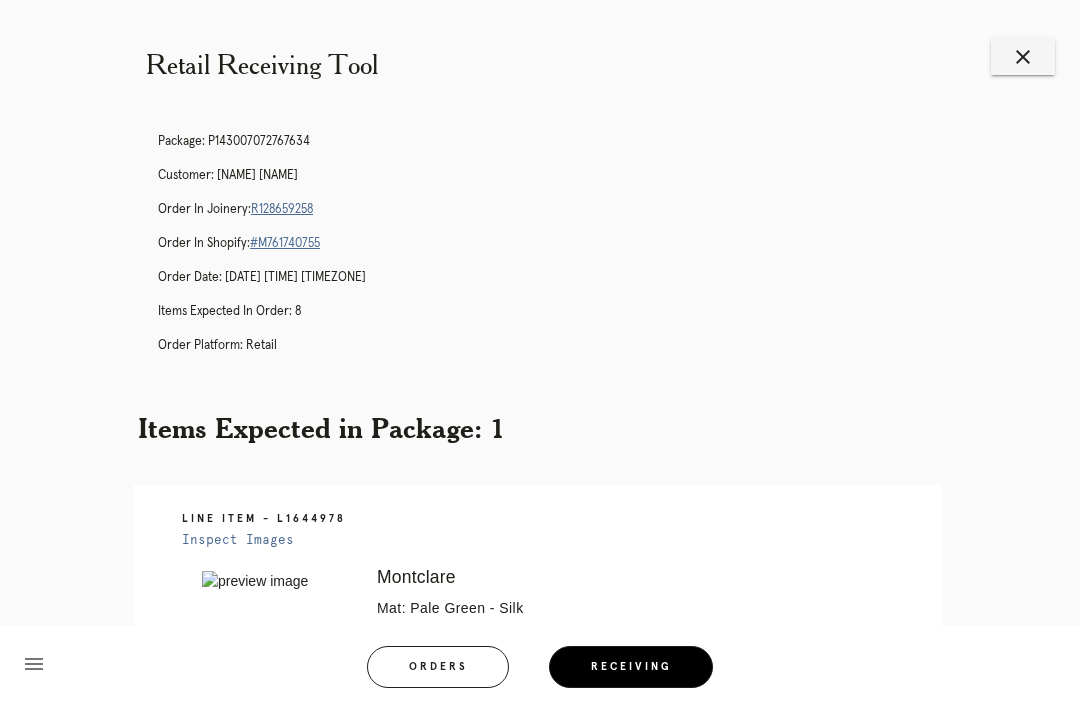 click on "close" at bounding box center [1023, 57] 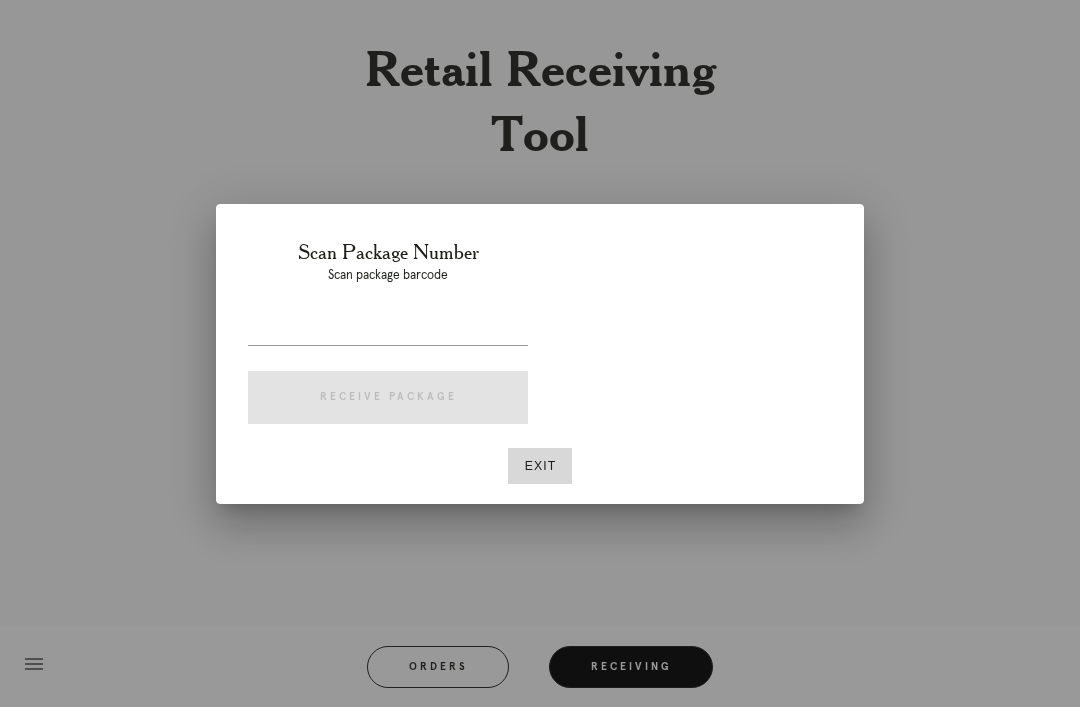 scroll, scrollTop: 0, scrollLeft: 0, axis: both 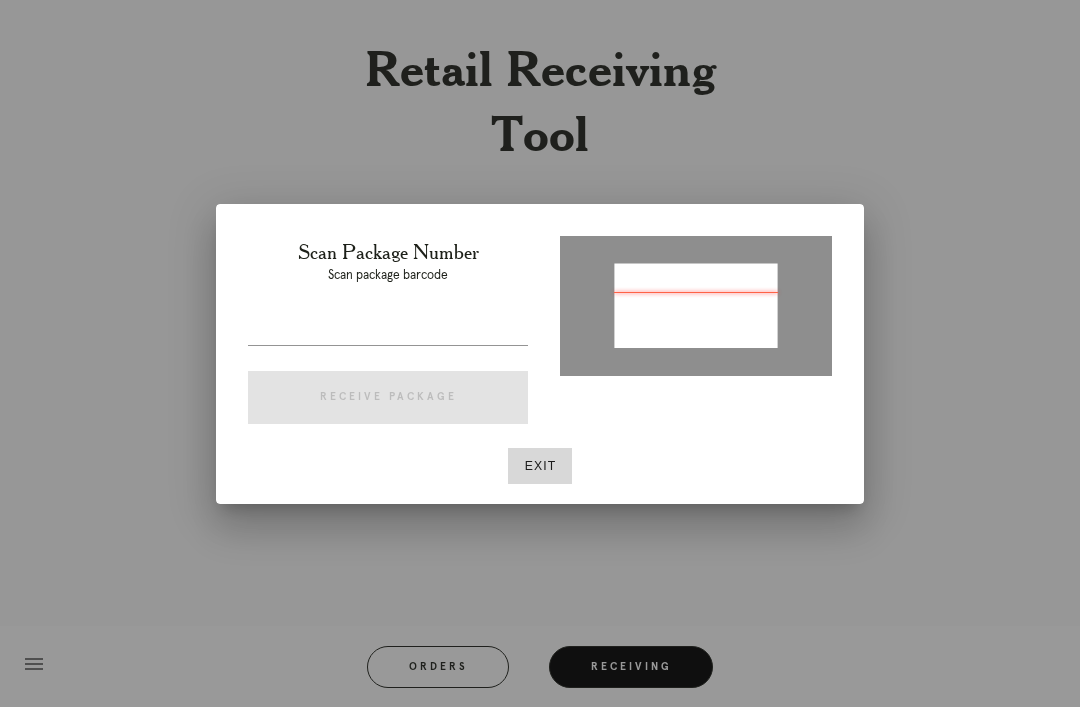 type on "P923761283647950" 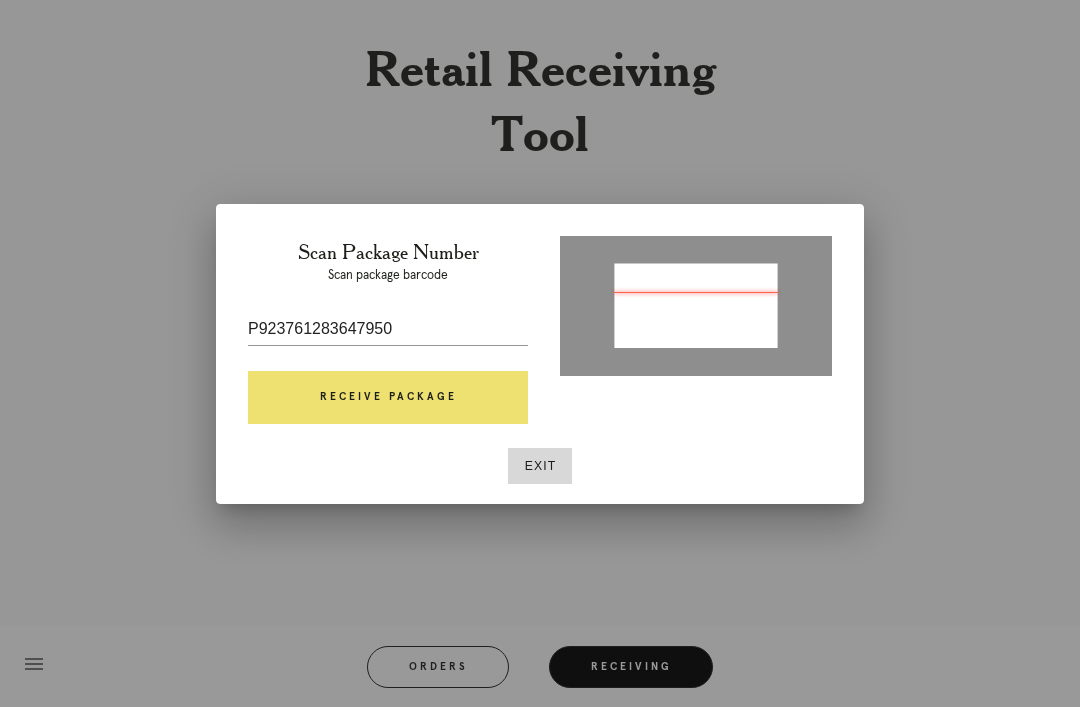 click on "Receive Package" at bounding box center (388, 398) 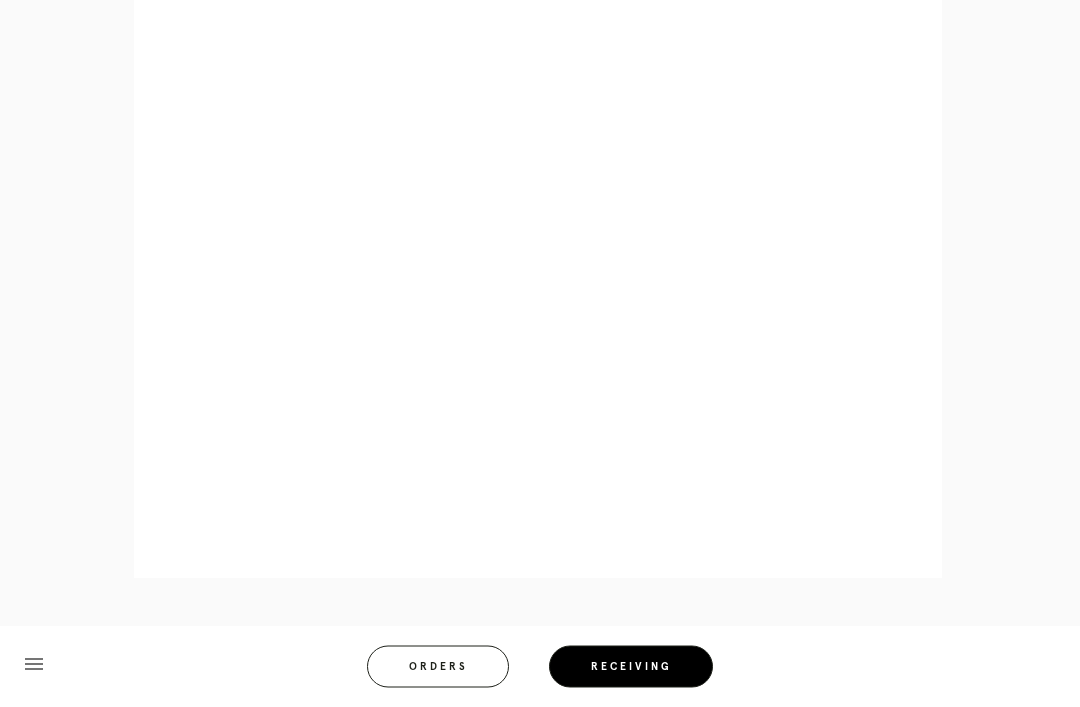scroll, scrollTop: 964, scrollLeft: 0, axis: vertical 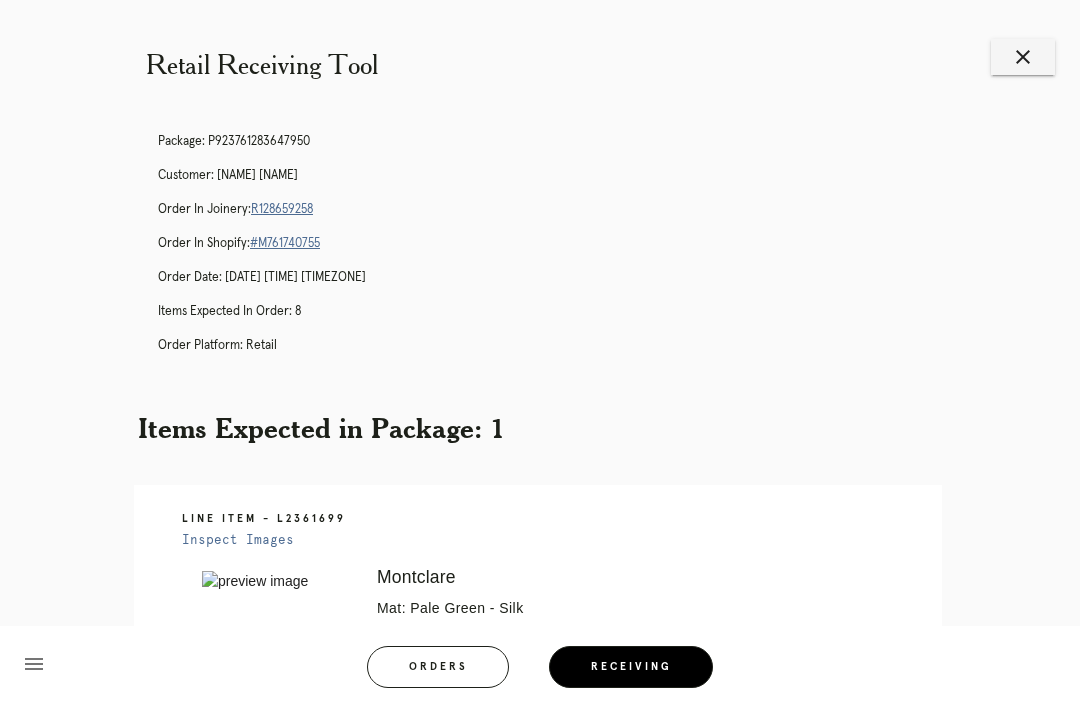 click on "close" at bounding box center (1023, 57) 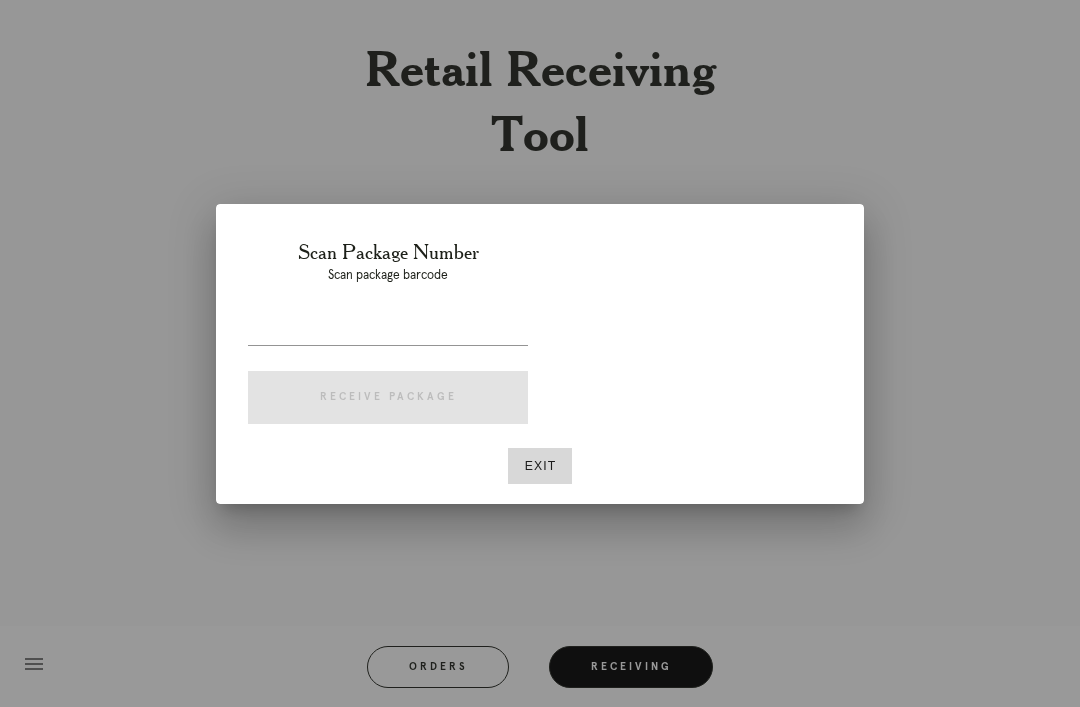 scroll, scrollTop: 0, scrollLeft: 0, axis: both 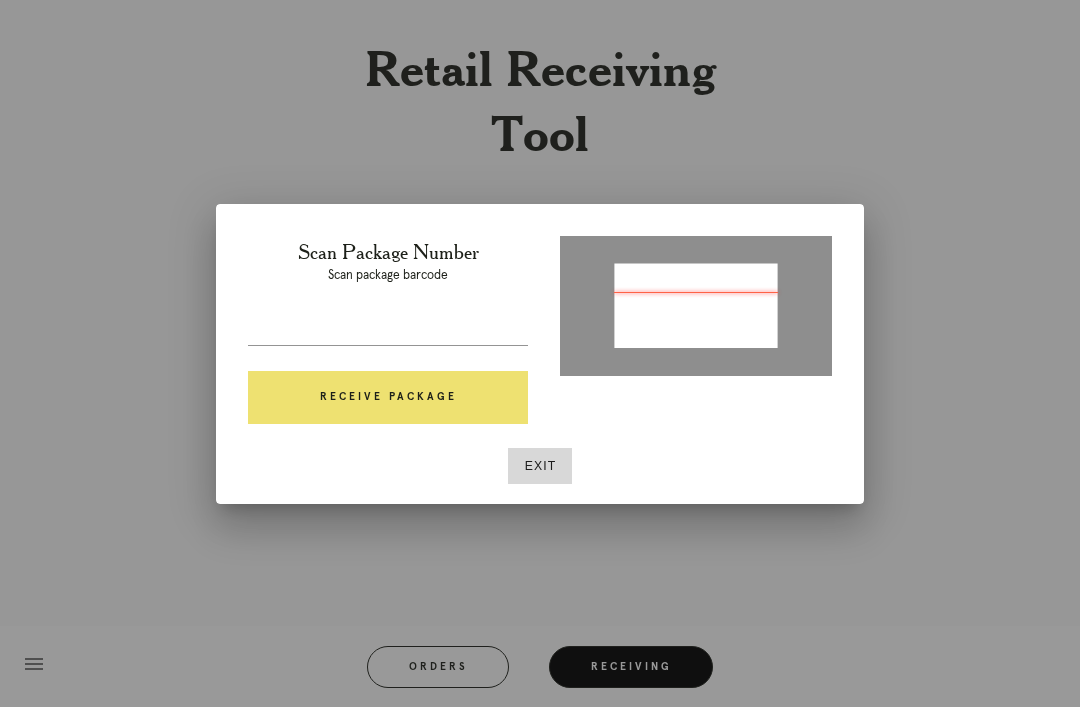 type on "[PACKAGE_ID]" 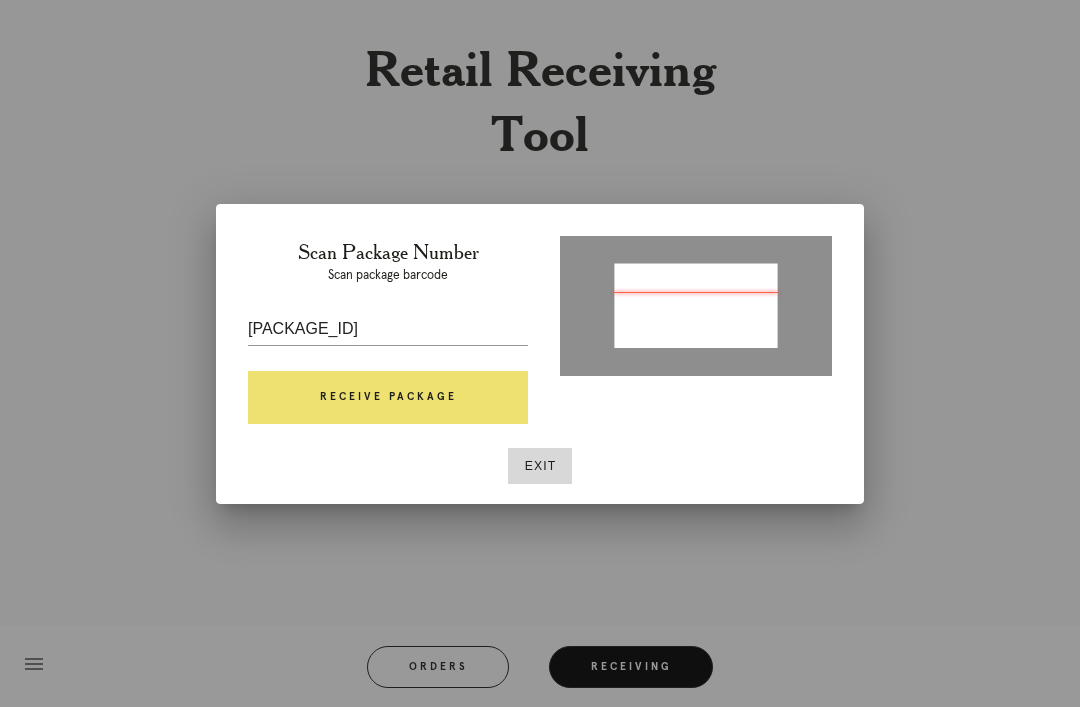 click on "Receive Package" at bounding box center (388, 398) 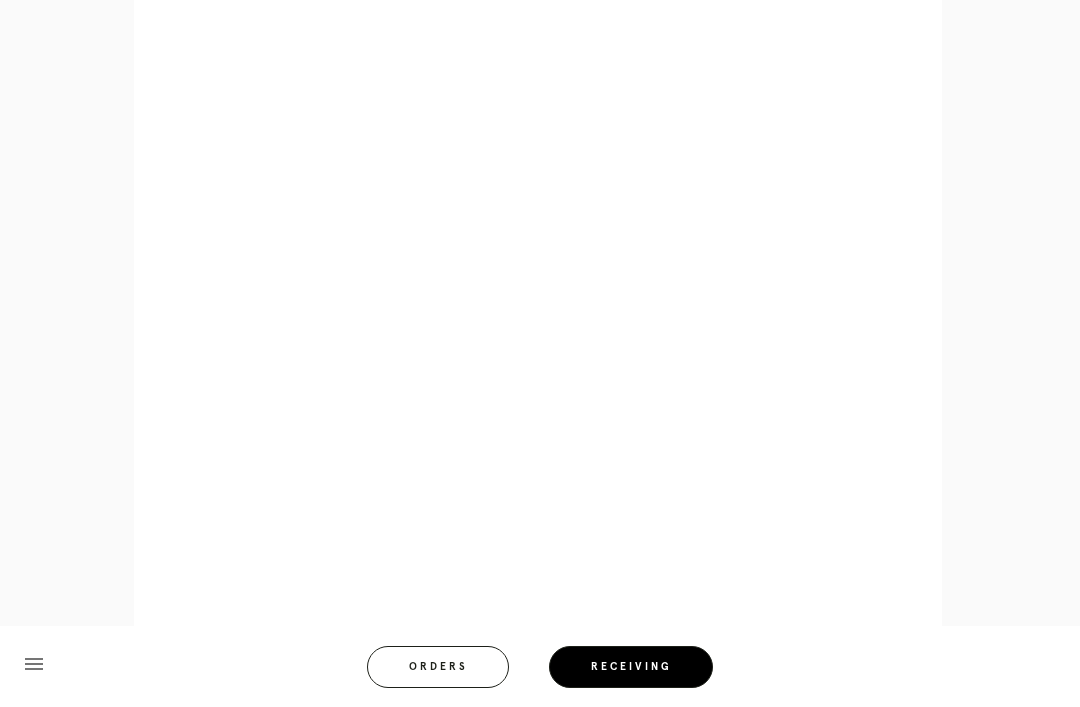 scroll, scrollTop: 964, scrollLeft: 0, axis: vertical 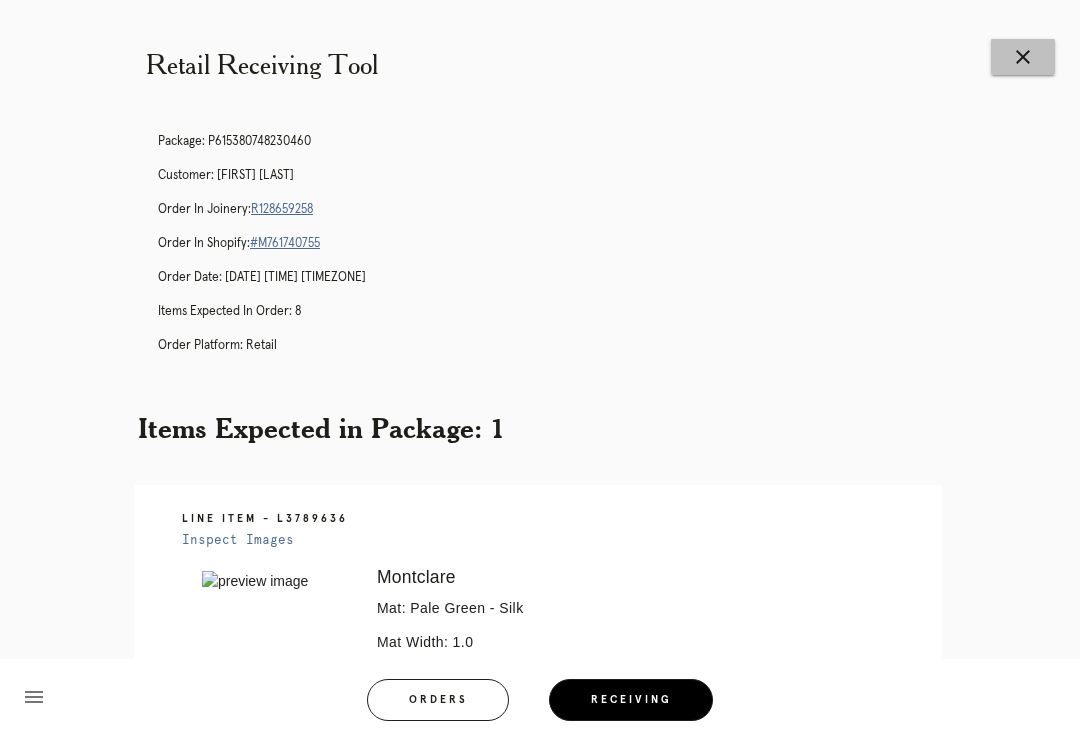 click on "close" at bounding box center [1023, 57] 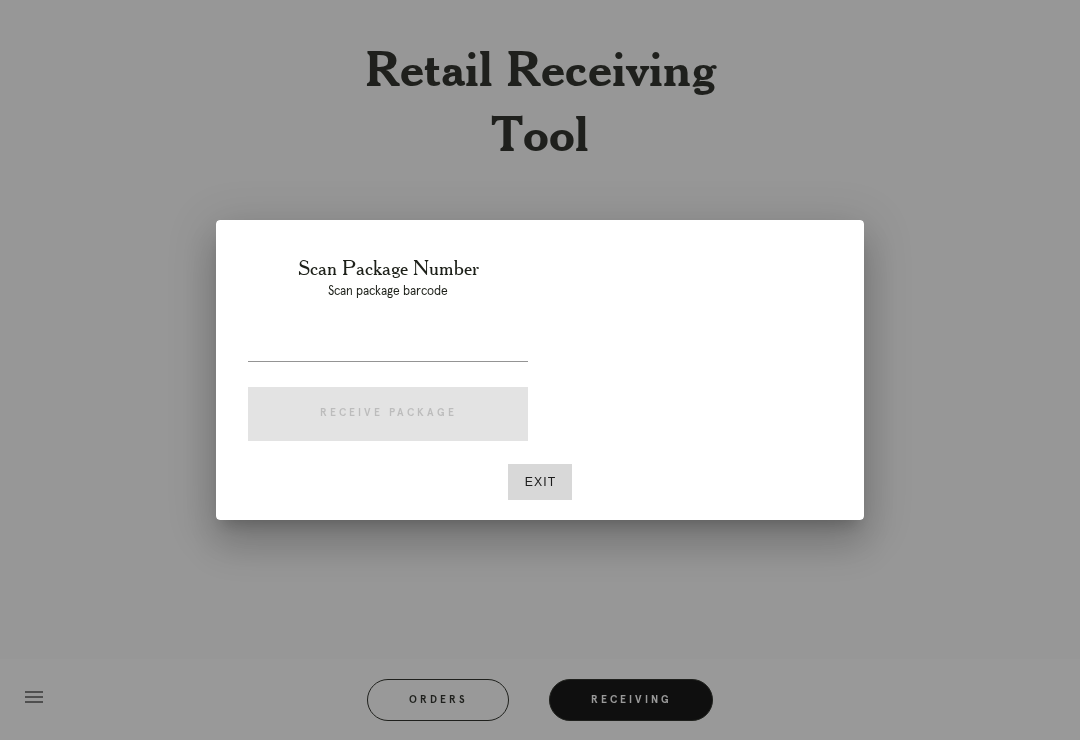 scroll, scrollTop: 0, scrollLeft: 0, axis: both 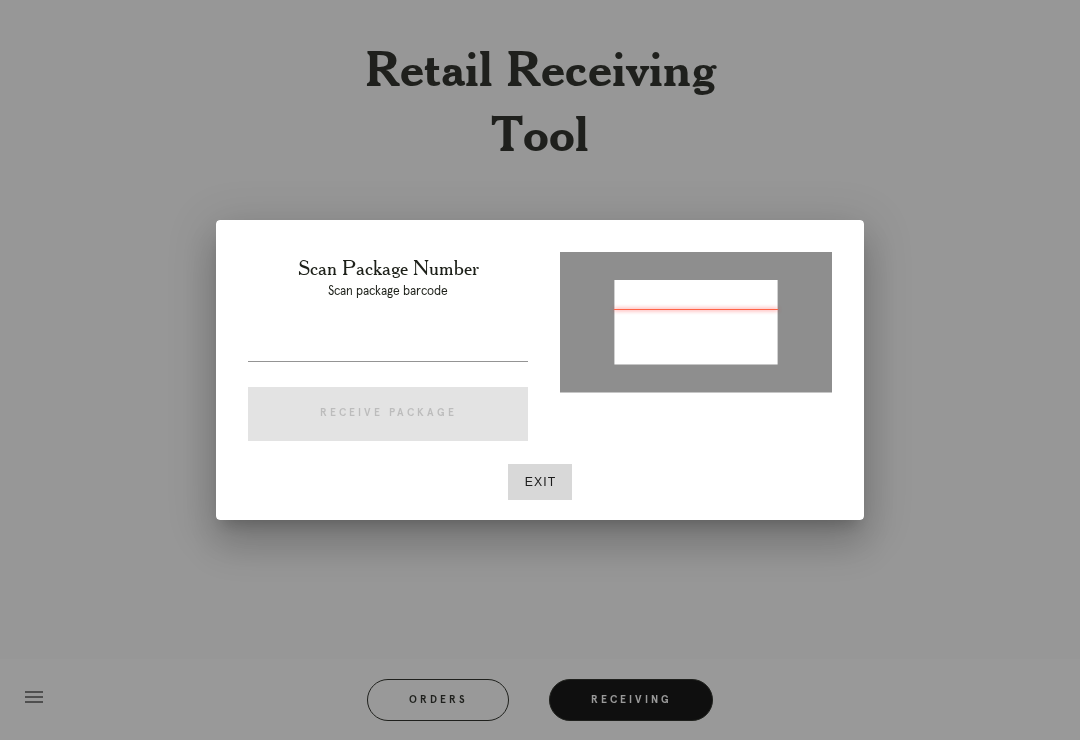 type on "P952963986593350" 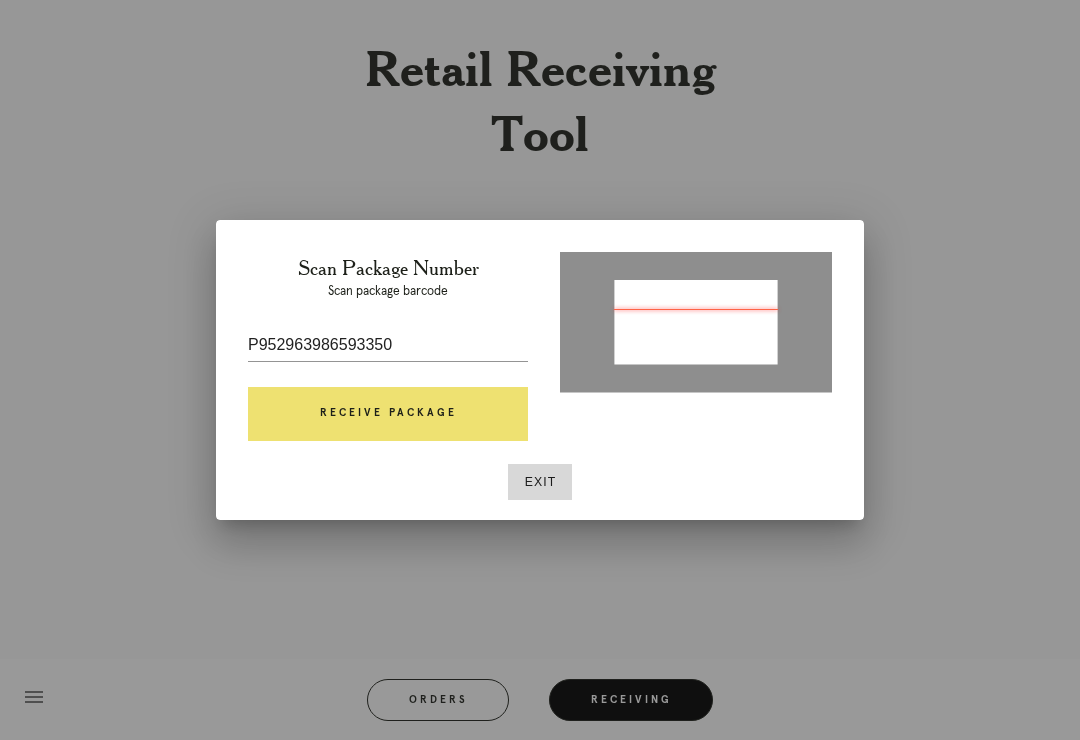 click on "Receive Package" at bounding box center (388, 414) 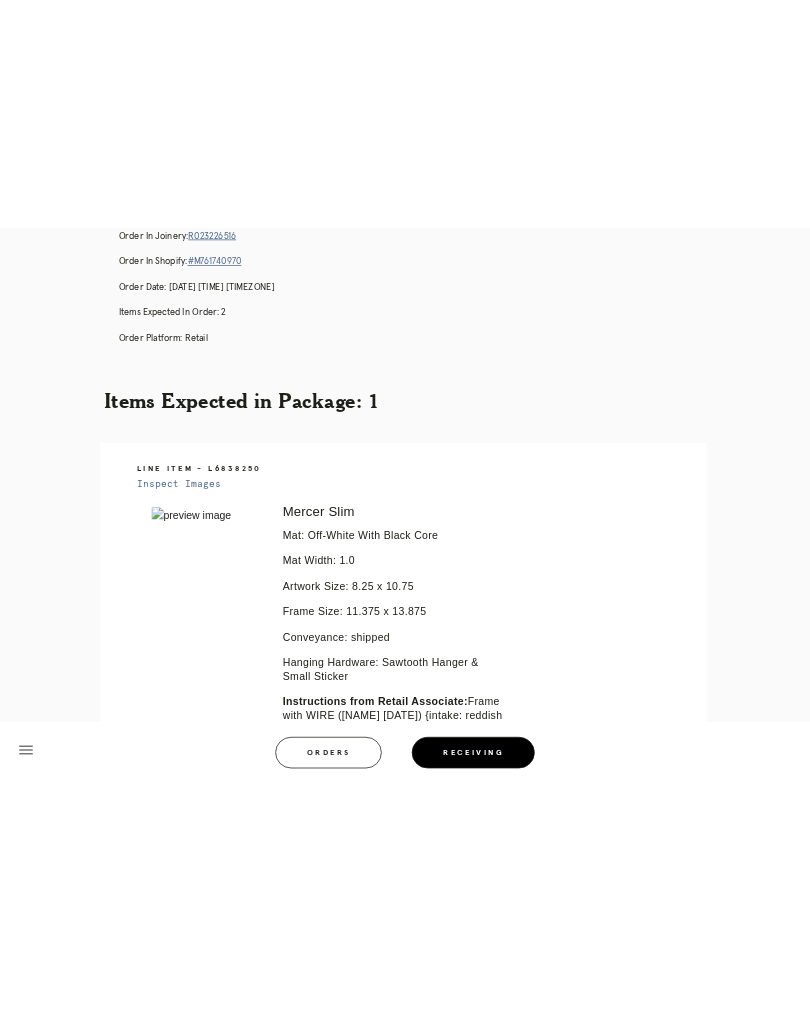 scroll, scrollTop: 0, scrollLeft: 0, axis: both 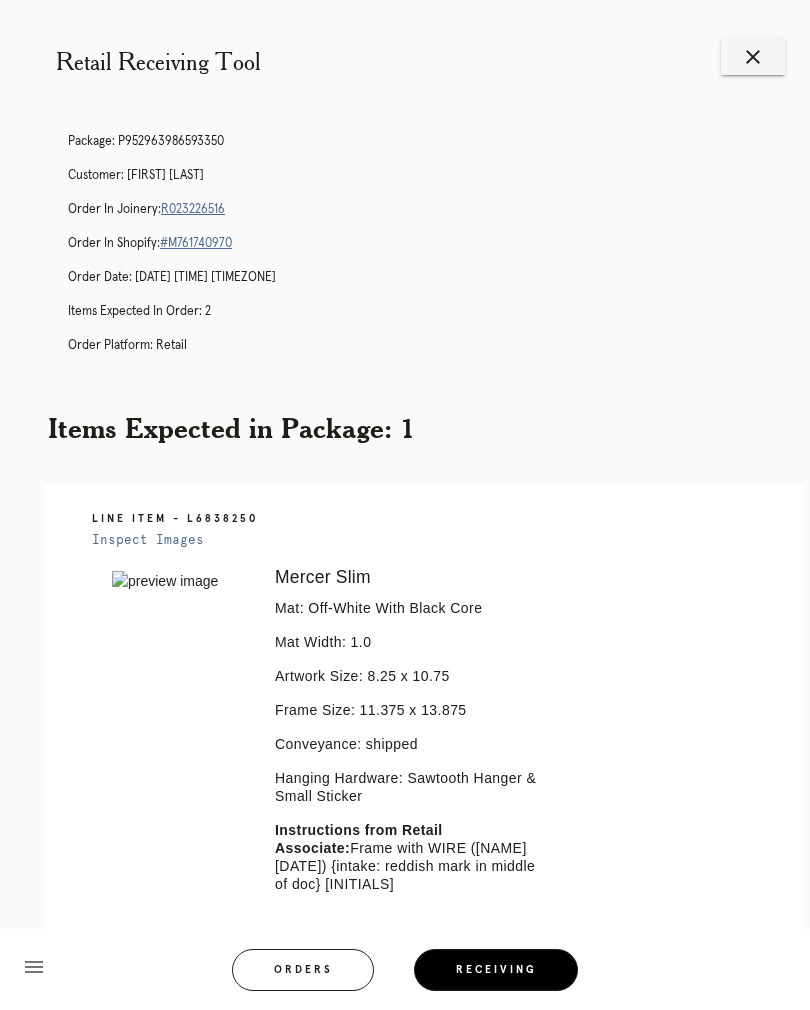 click at bounding box center (179, 581) 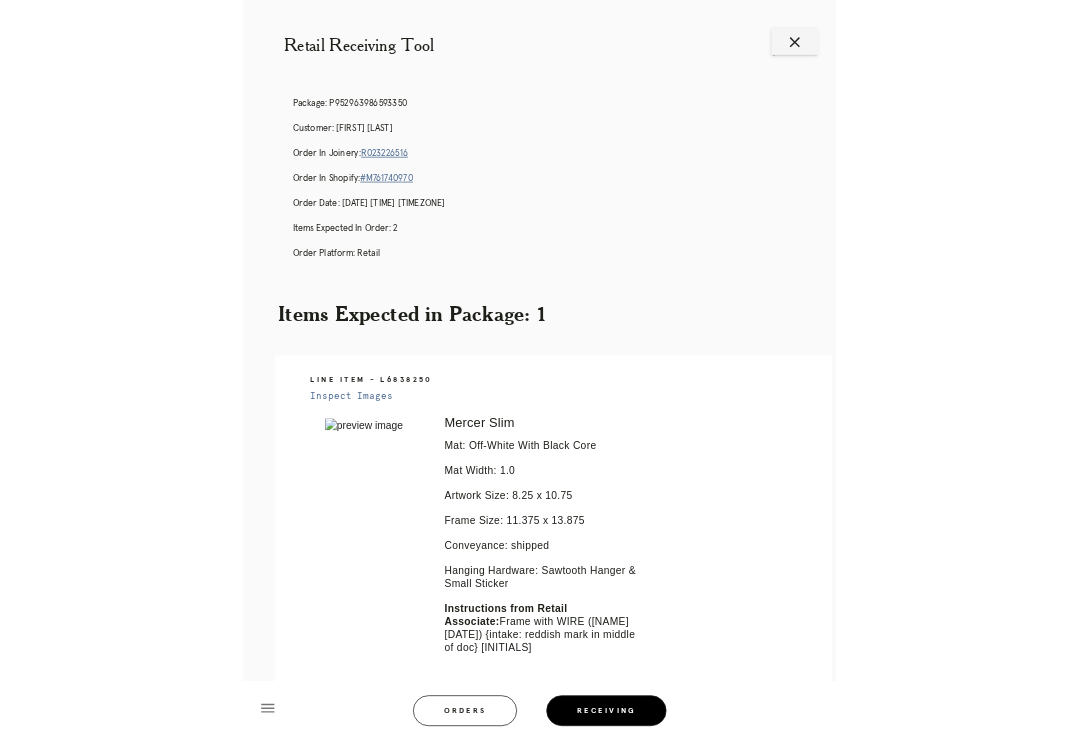 scroll, scrollTop: 199, scrollLeft: 0, axis: vertical 